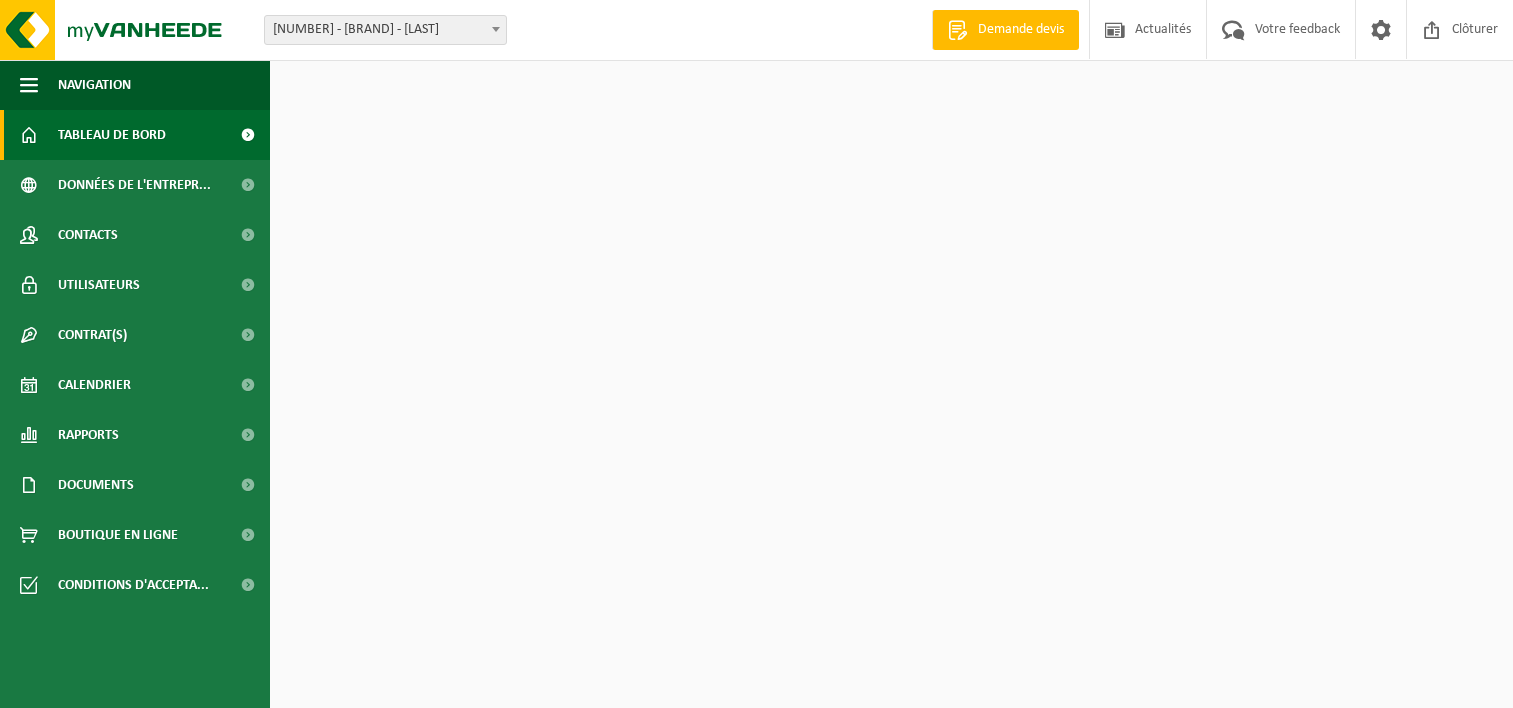 scroll, scrollTop: 0, scrollLeft: 0, axis: both 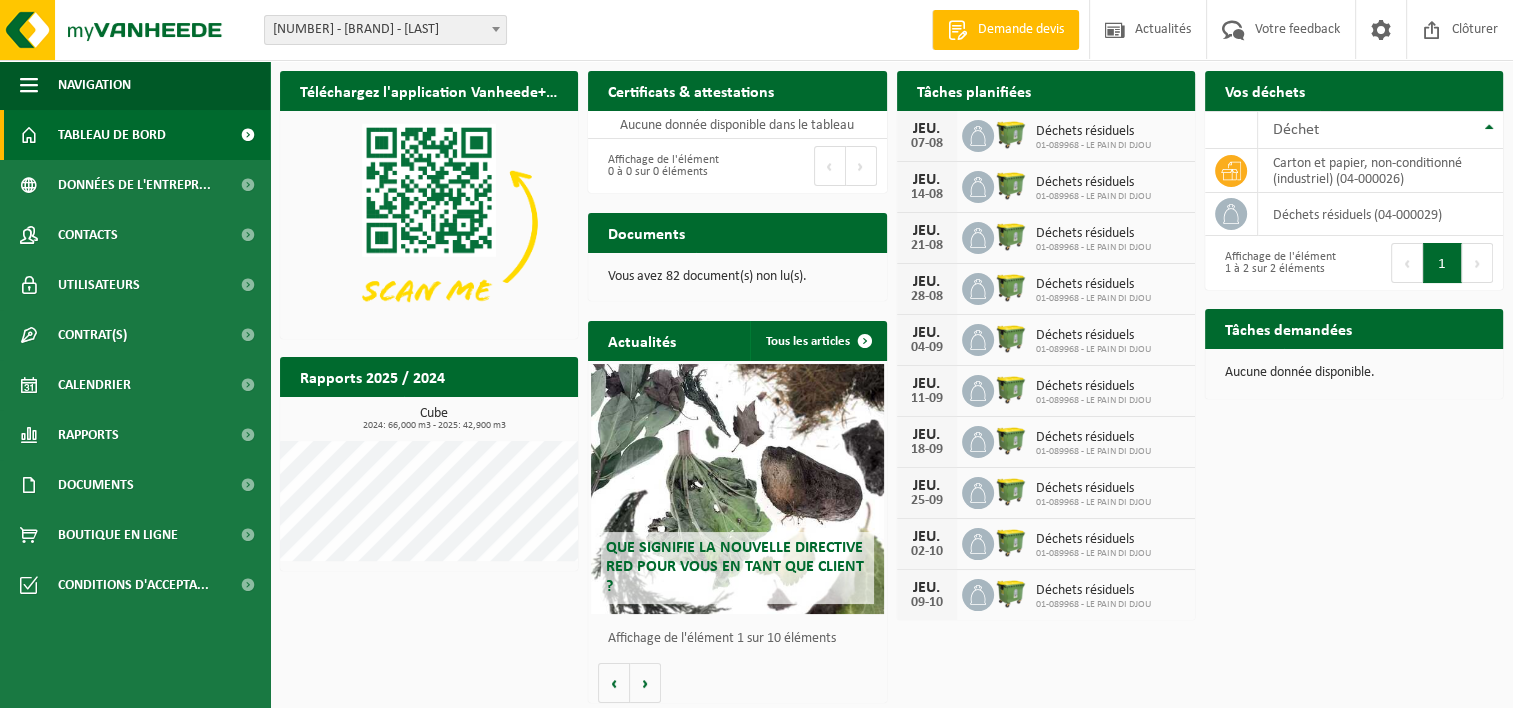 click on "01-089968 - LE PAIN DI DJOU" at bounding box center (1093, 197) 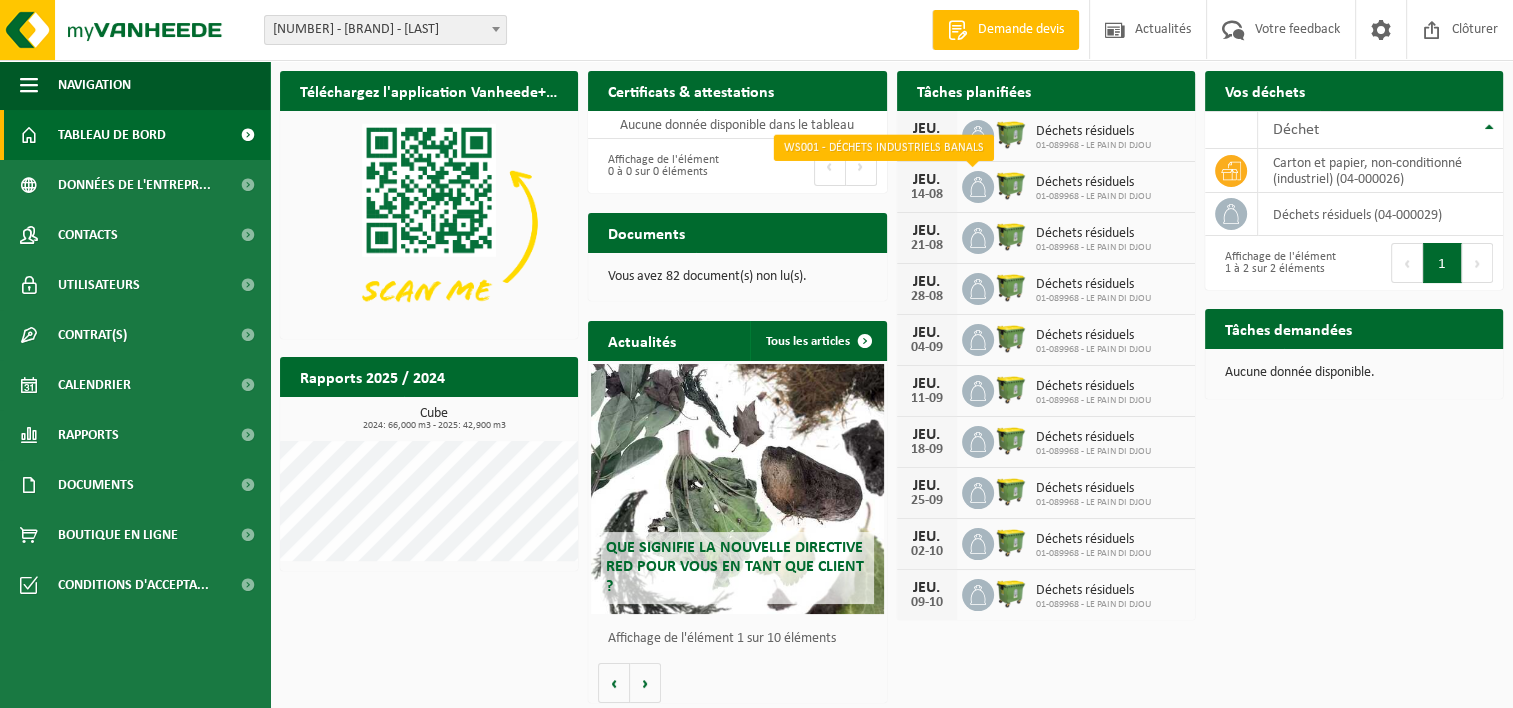 click 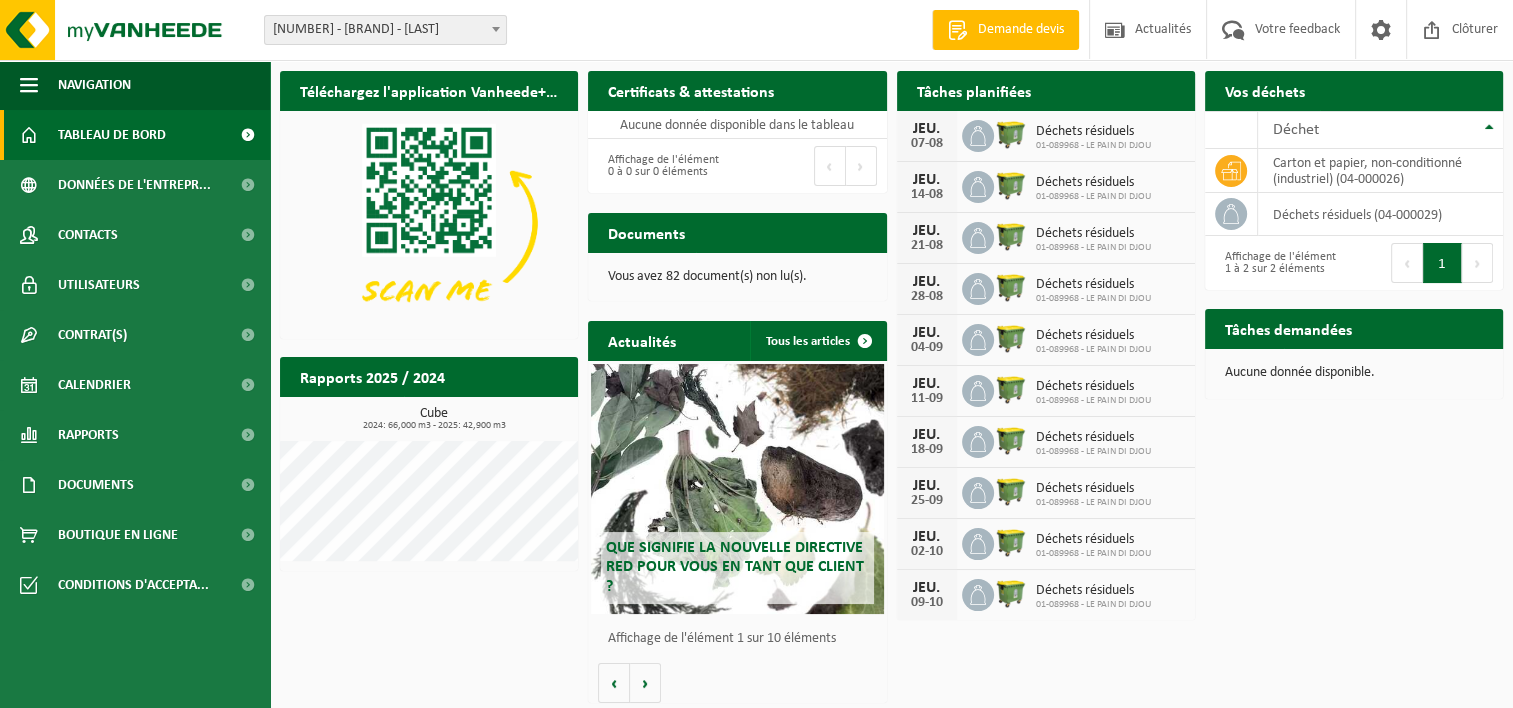 click 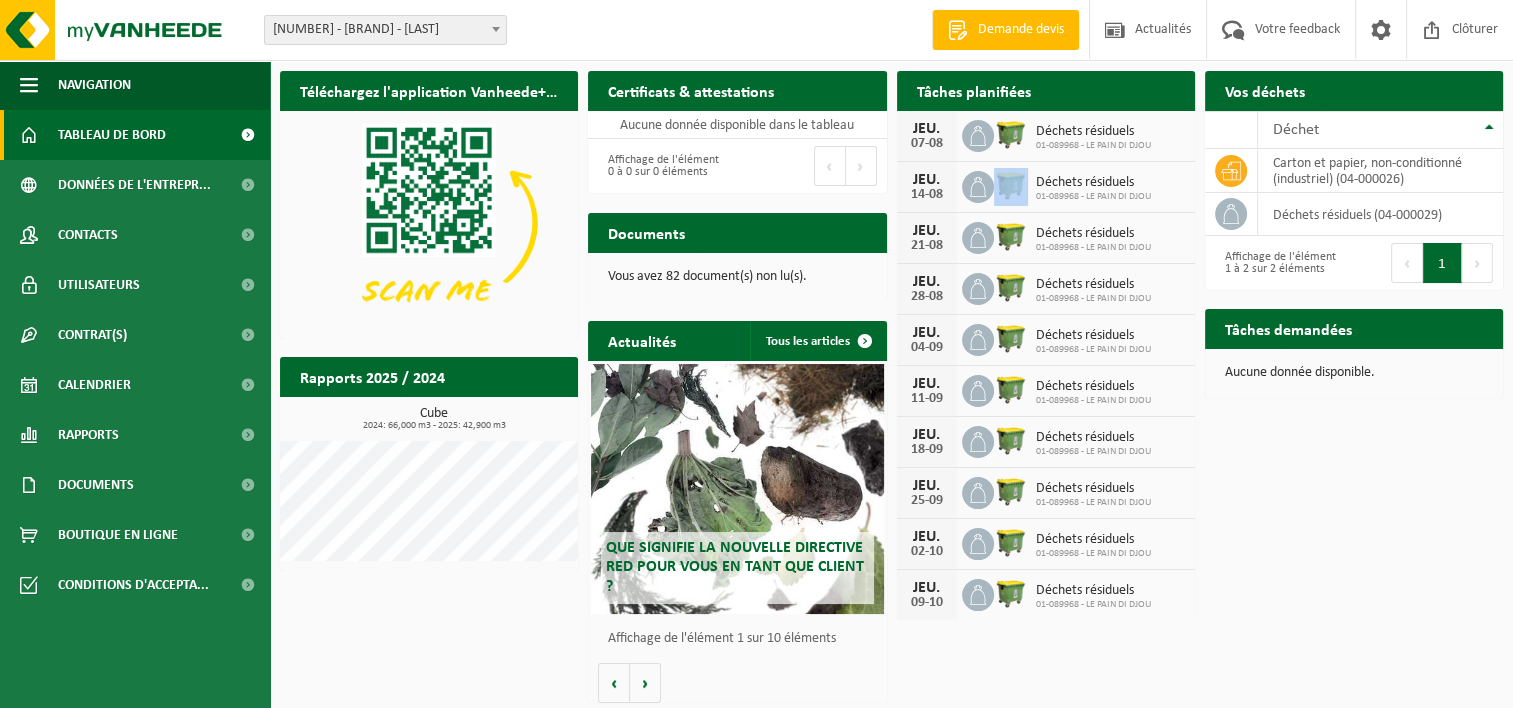 click 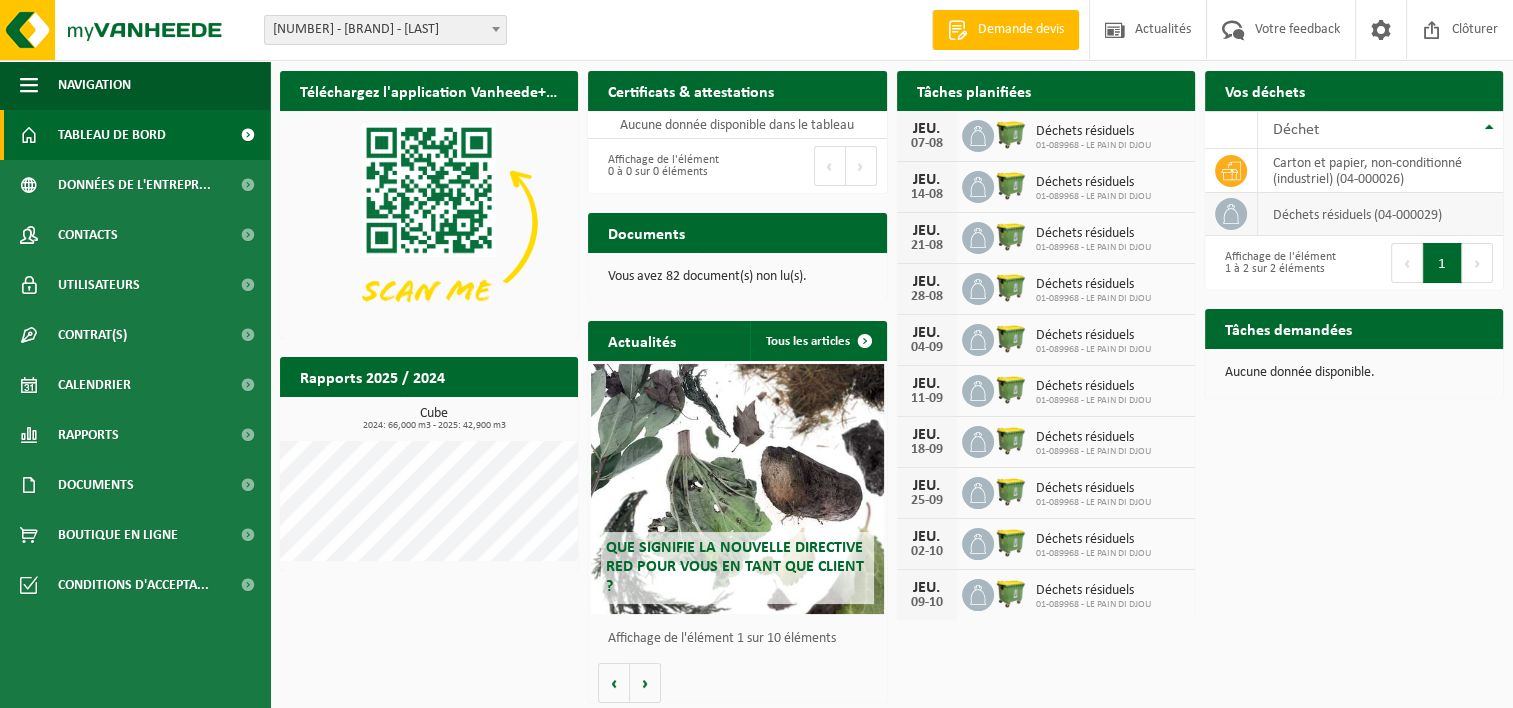 click on "déchets résiduels (04-000029)" at bounding box center (1380, 214) 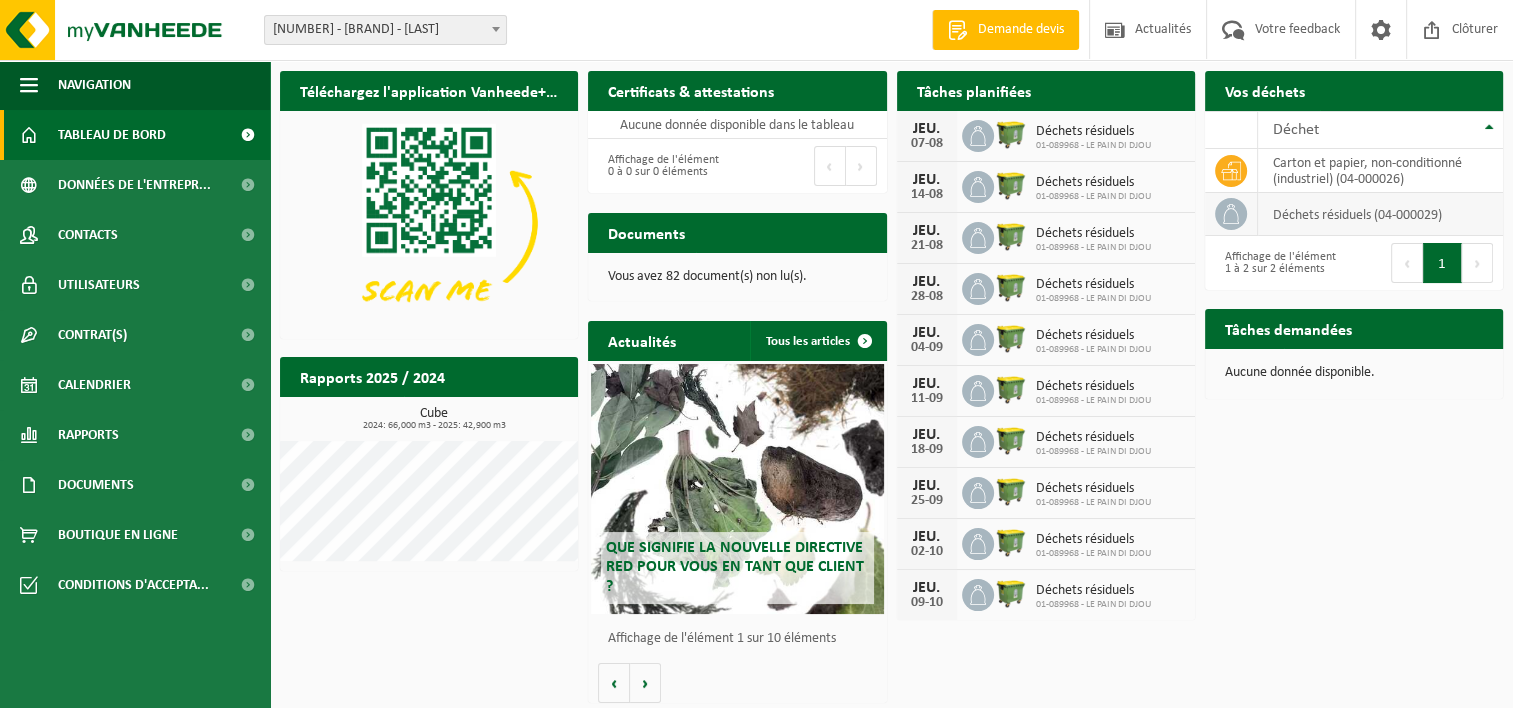 click on "déchets résiduels (04-000029)" at bounding box center (1380, 214) 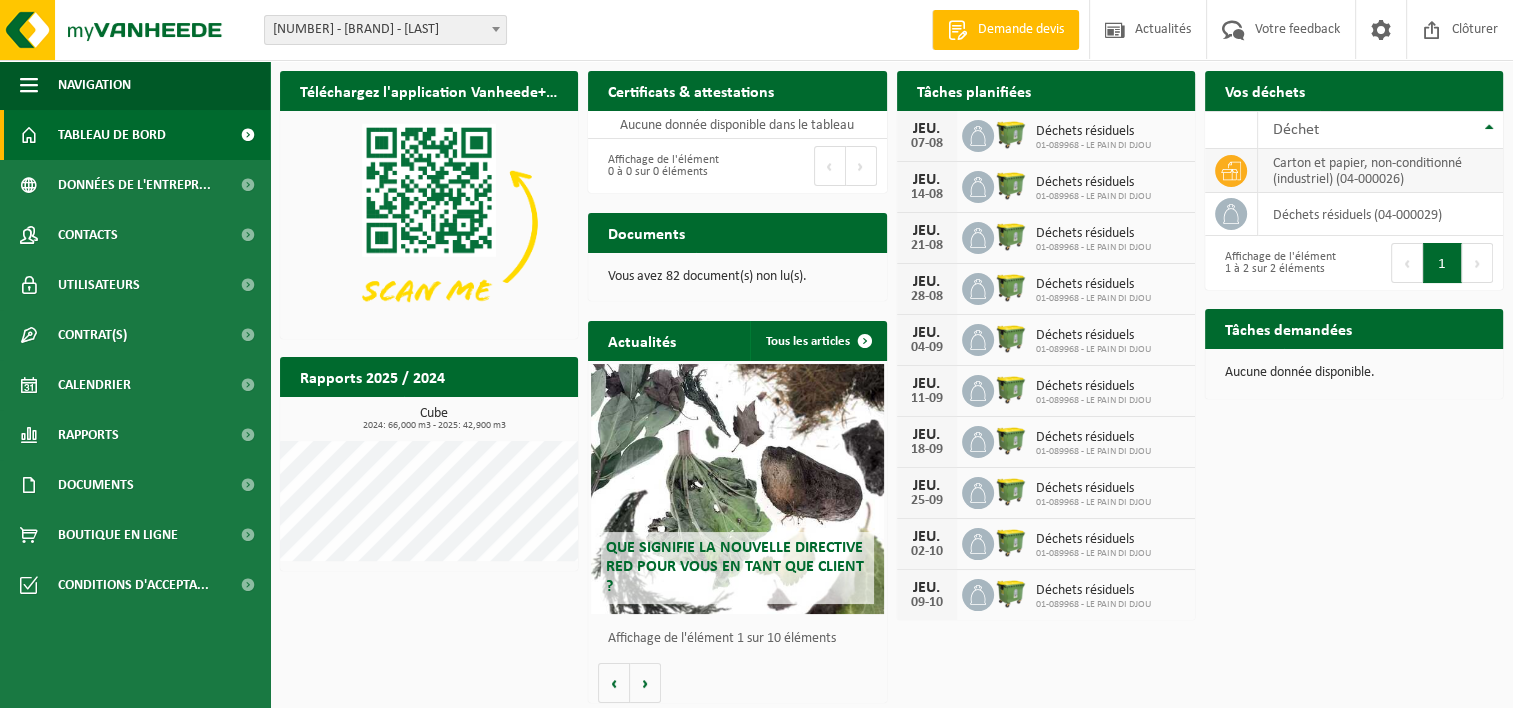 click on "carton et papier, non-conditionné (industriel) (04-000026)" at bounding box center [1380, 171] 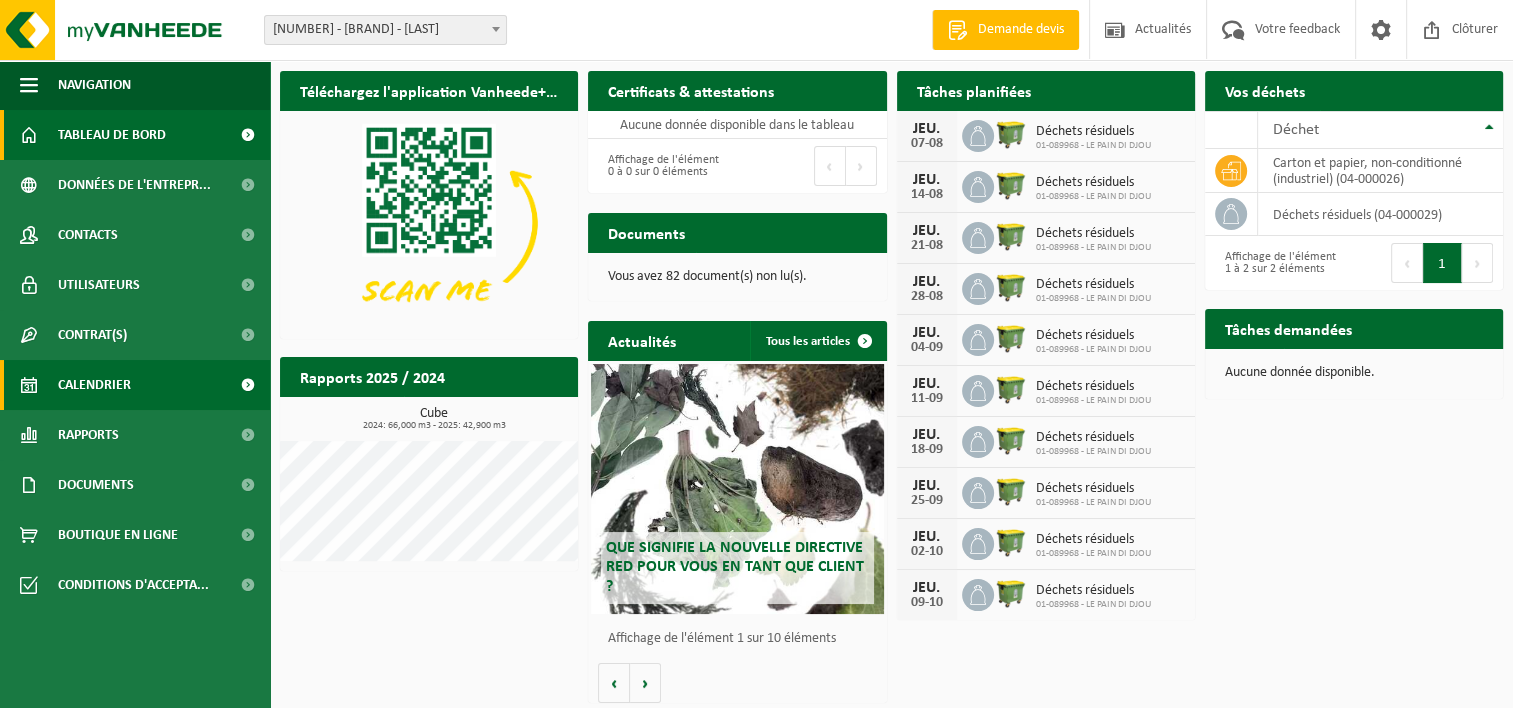 click on "Calendrier" at bounding box center [94, 385] 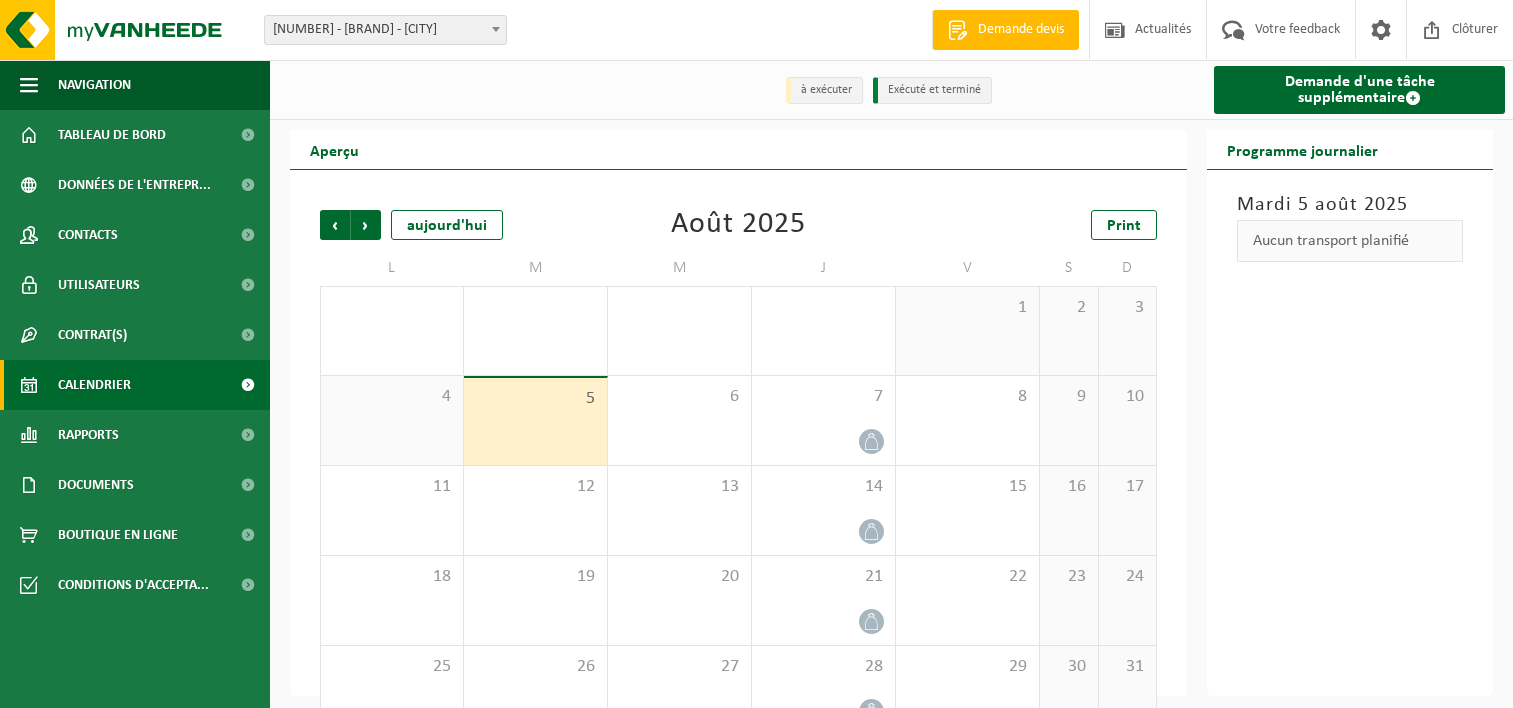 scroll, scrollTop: 0, scrollLeft: 0, axis: both 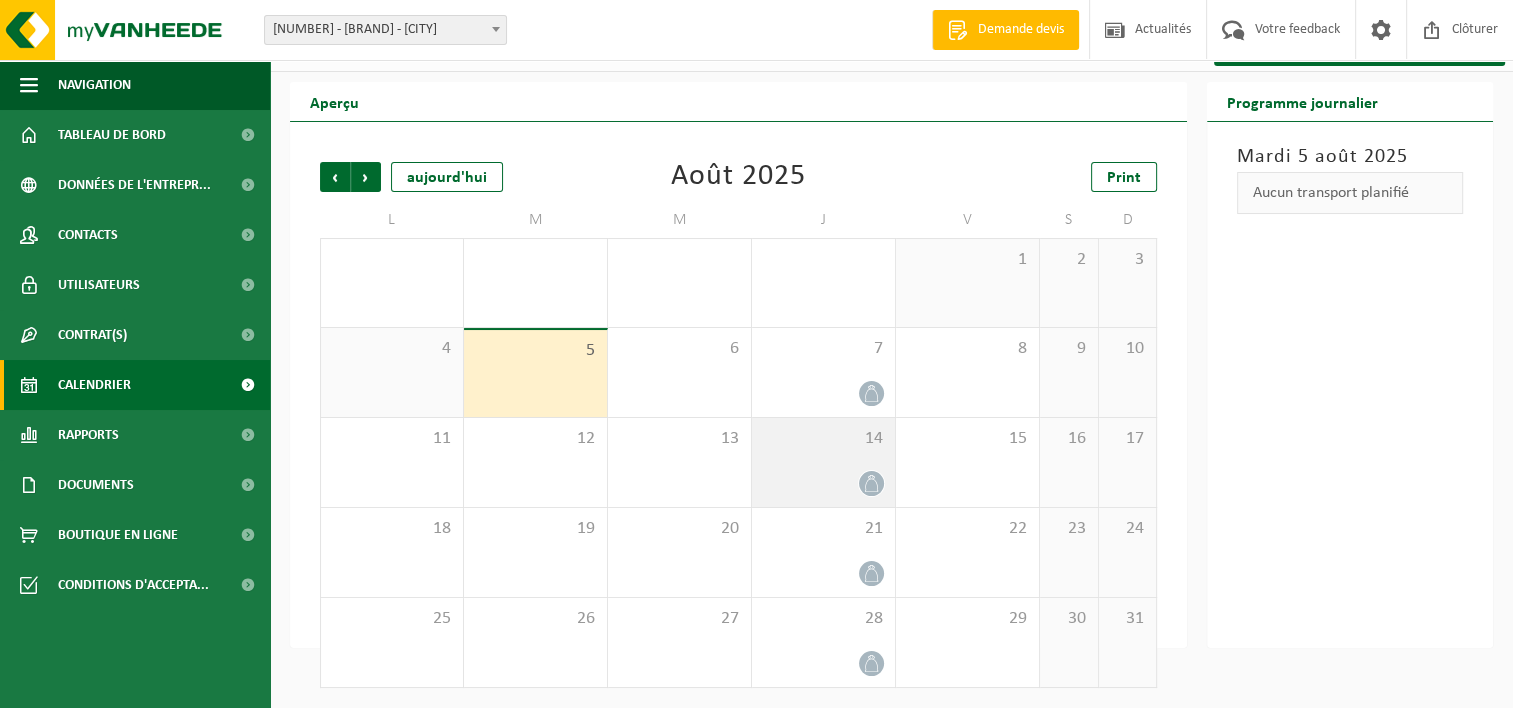 click at bounding box center [823, 483] 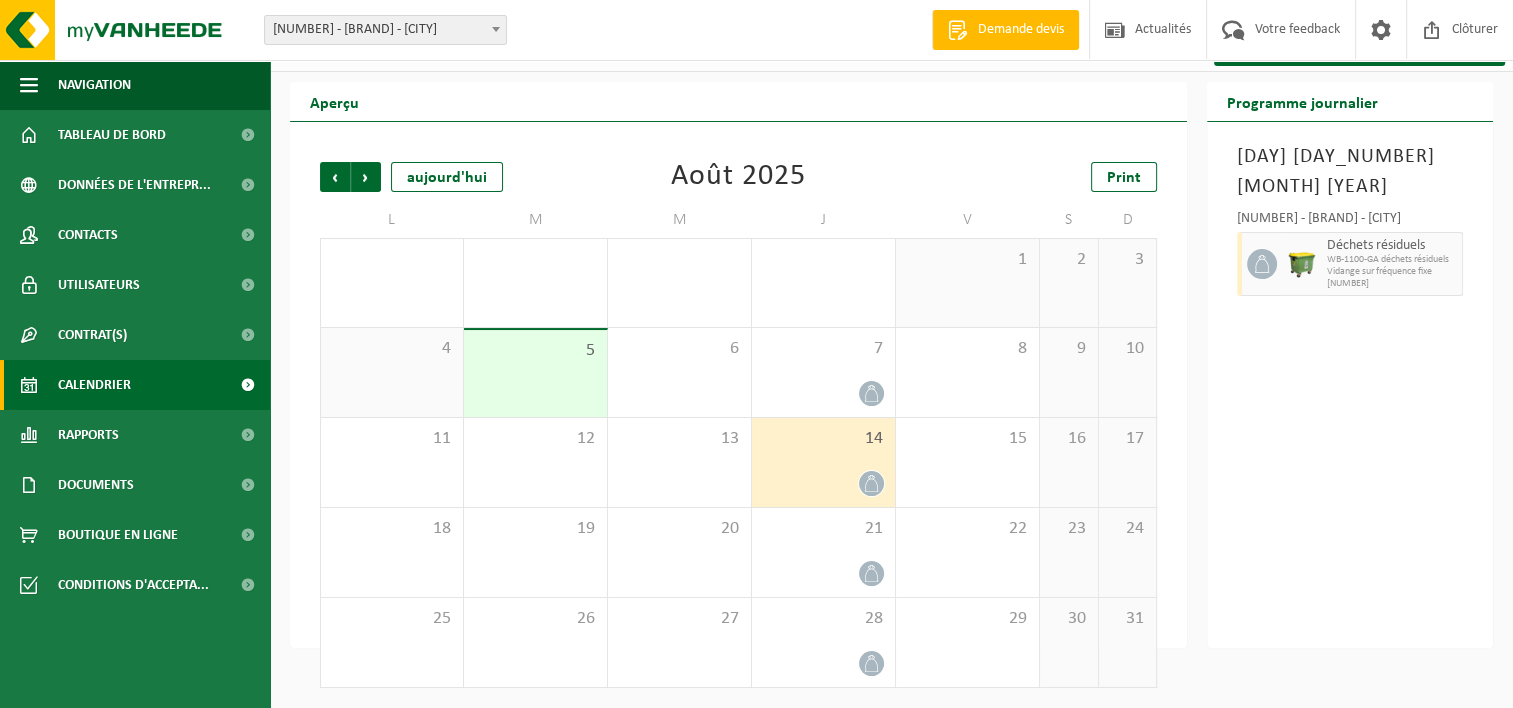 click 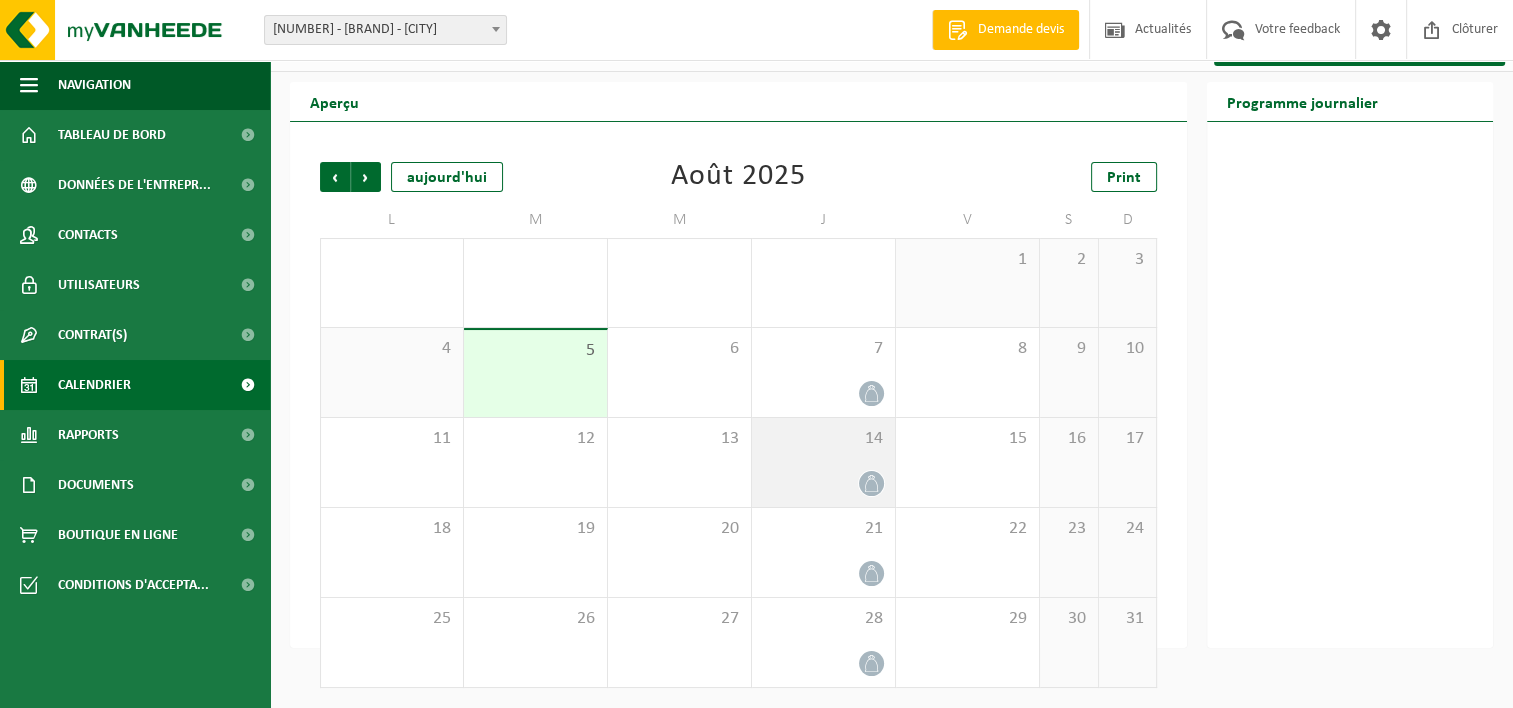 click 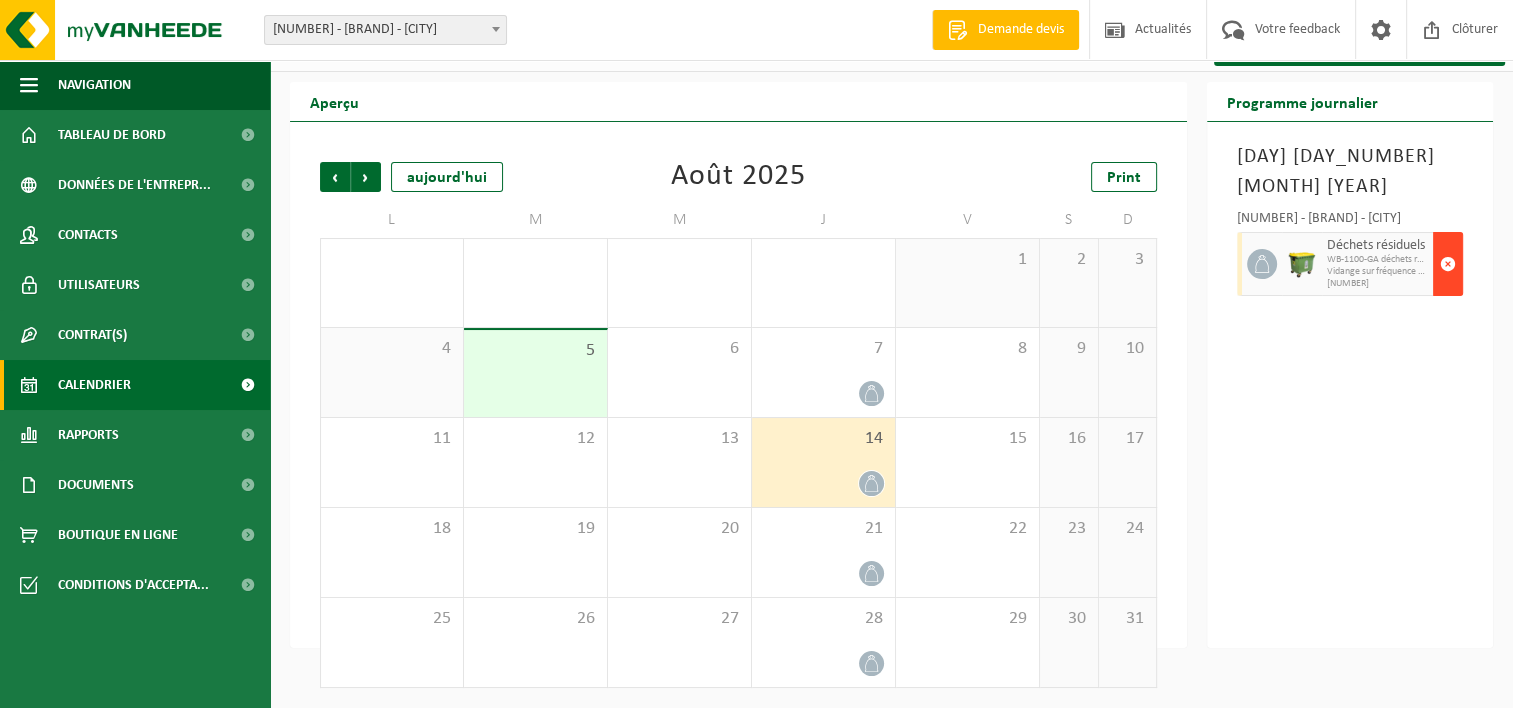 drag, startPoint x: 1338, startPoint y: 240, endPoint x: 1444, endPoint y: 232, distance: 106.30146 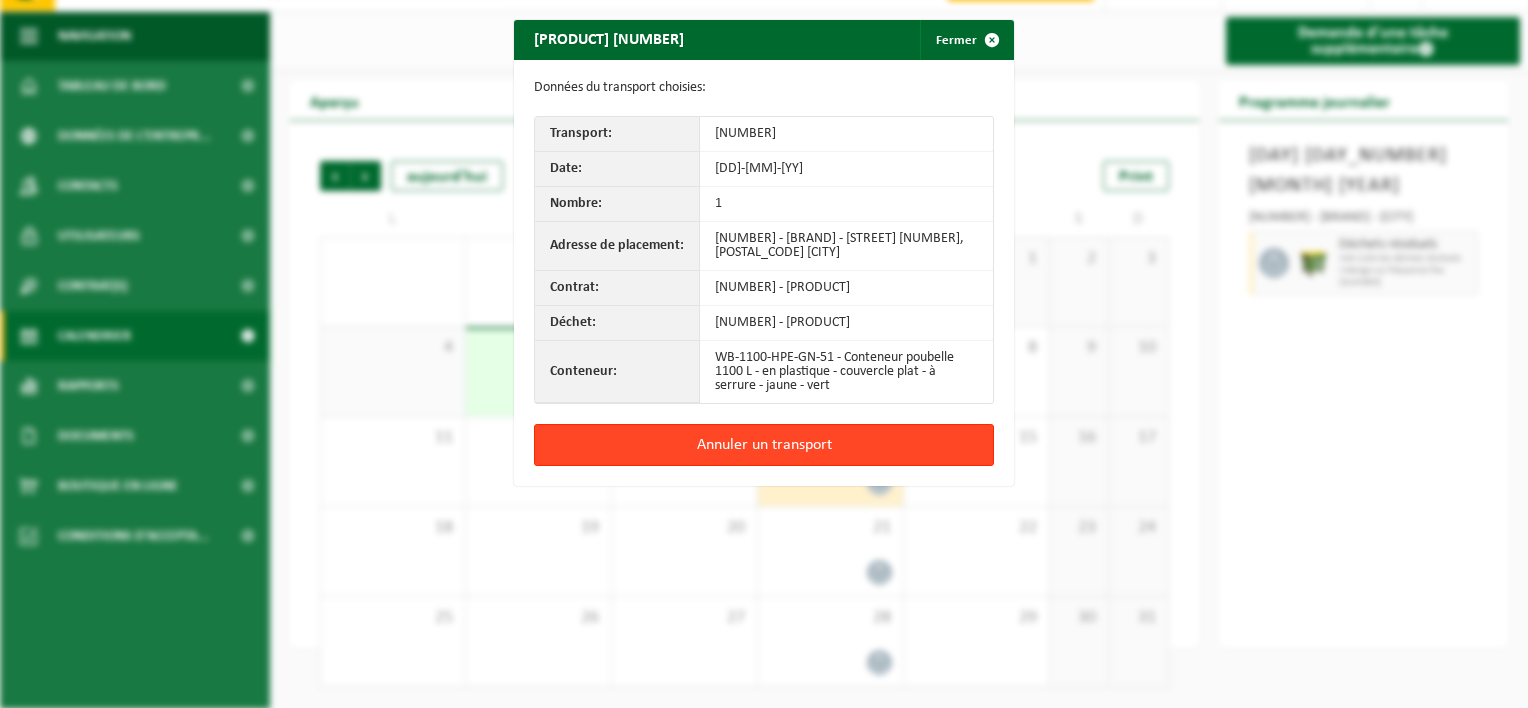 click on "Annuler un transport" at bounding box center (764, 445) 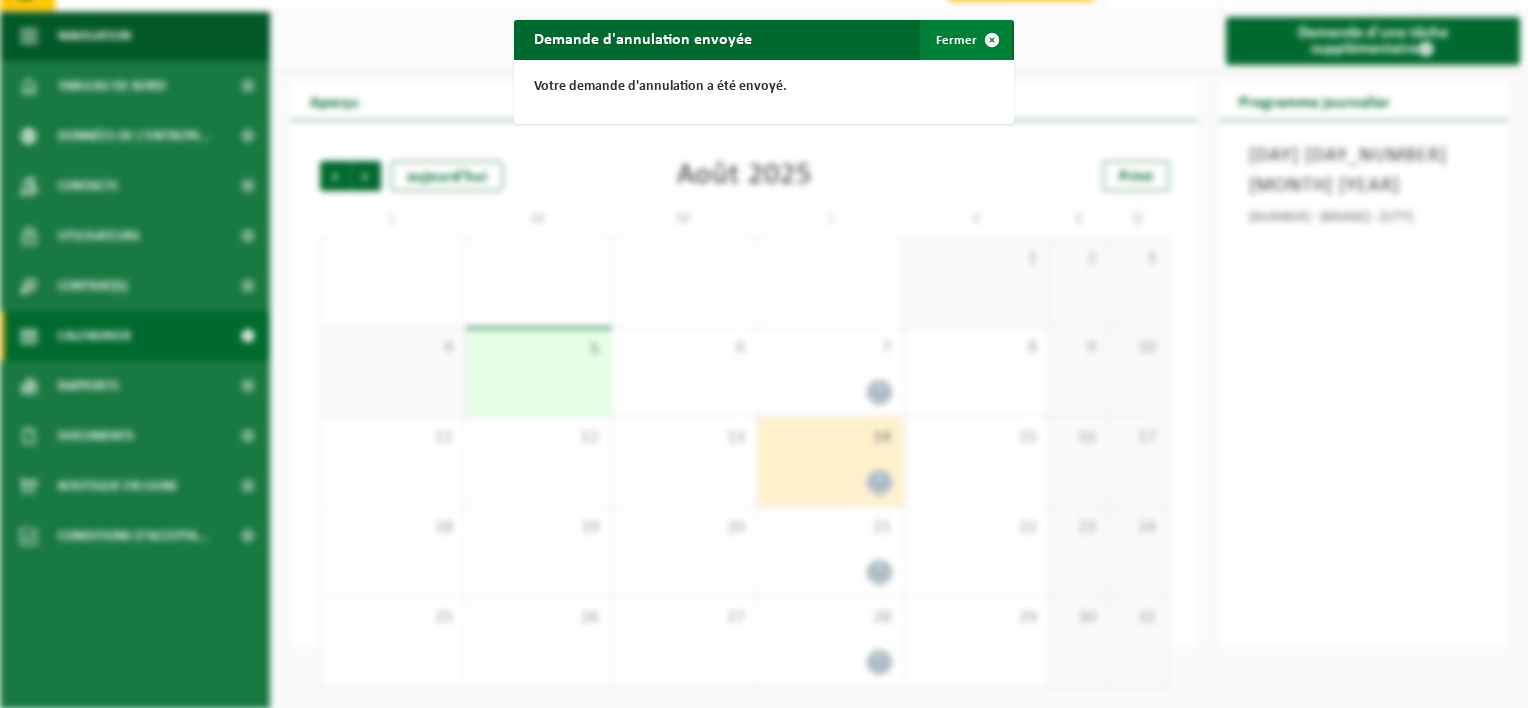 click at bounding box center [992, 40] 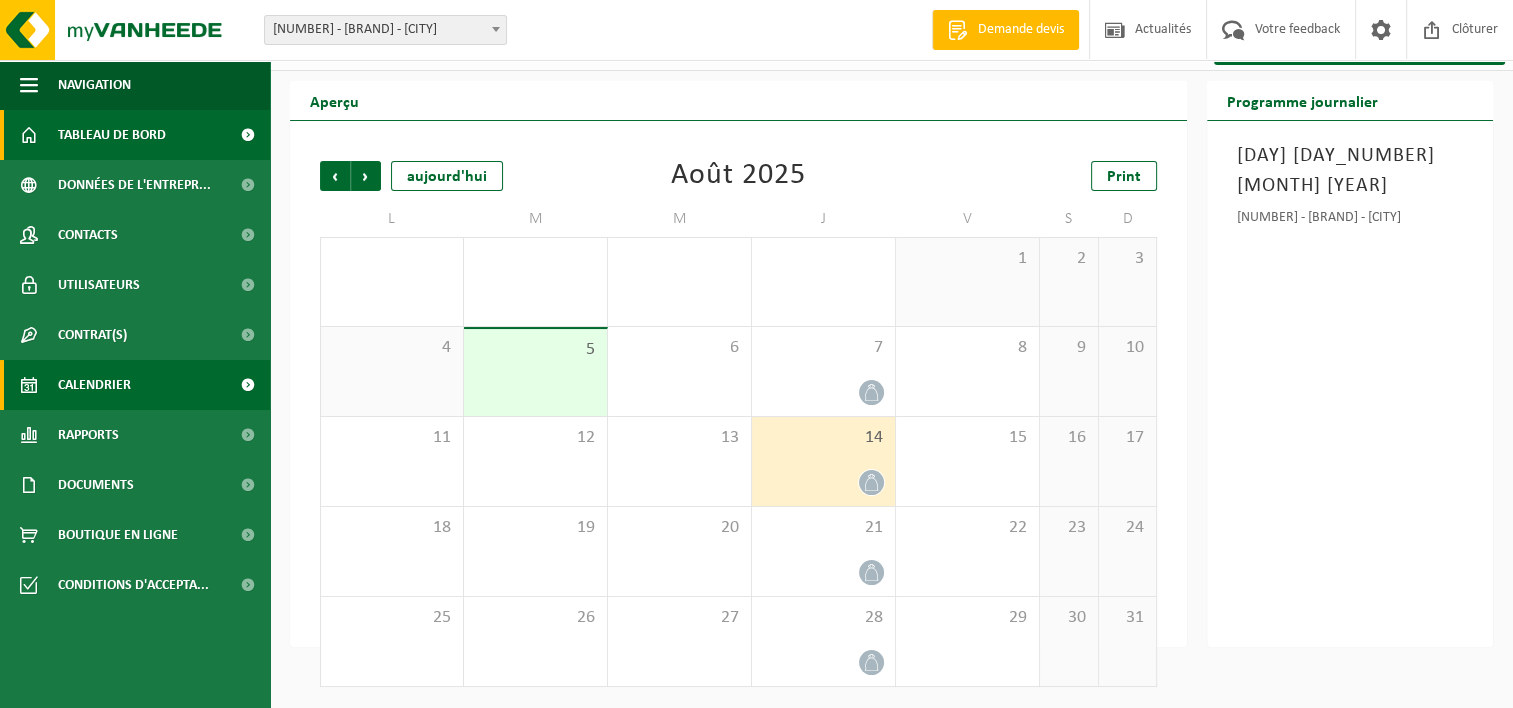 click on "Tableau de bord" at bounding box center [112, 135] 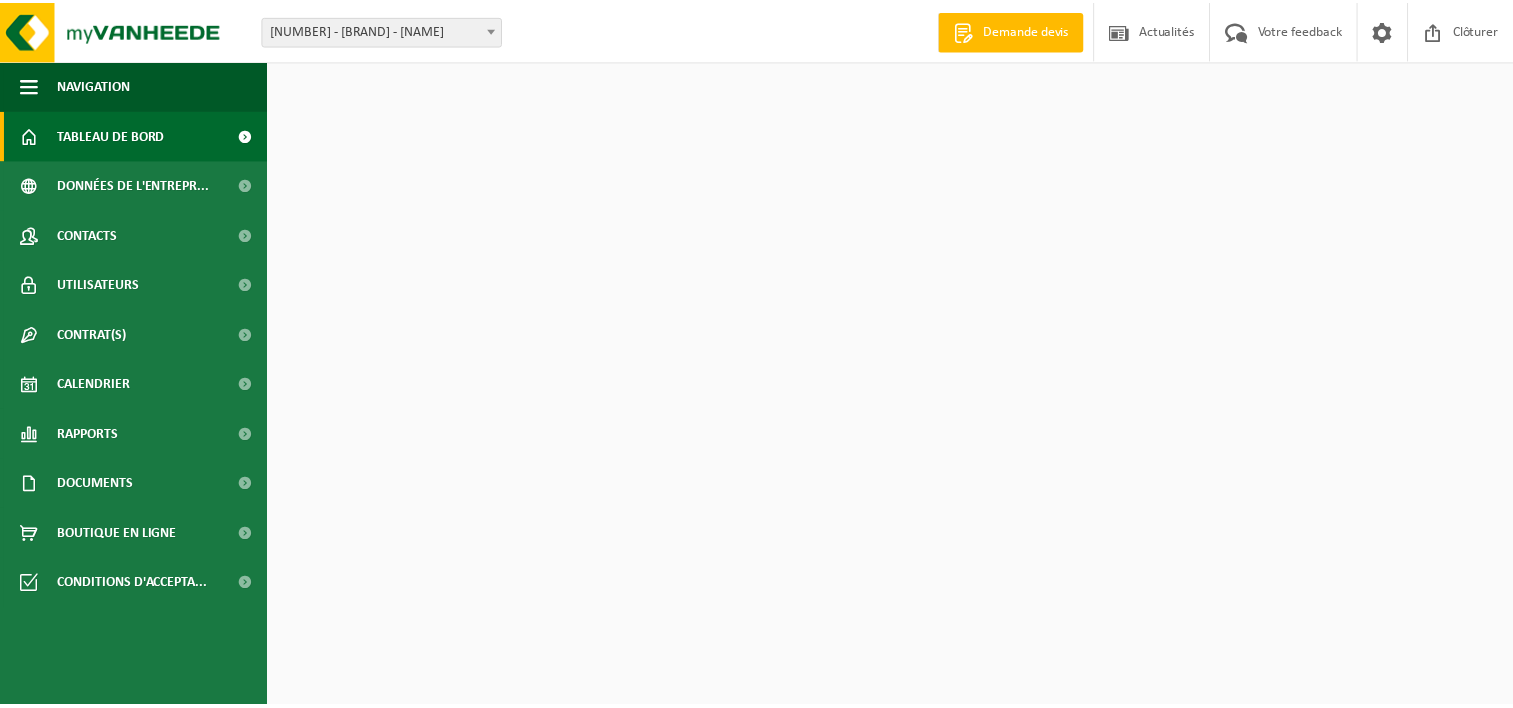 scroll, scrollTop: 0, scrollLeft: 0, axis: both 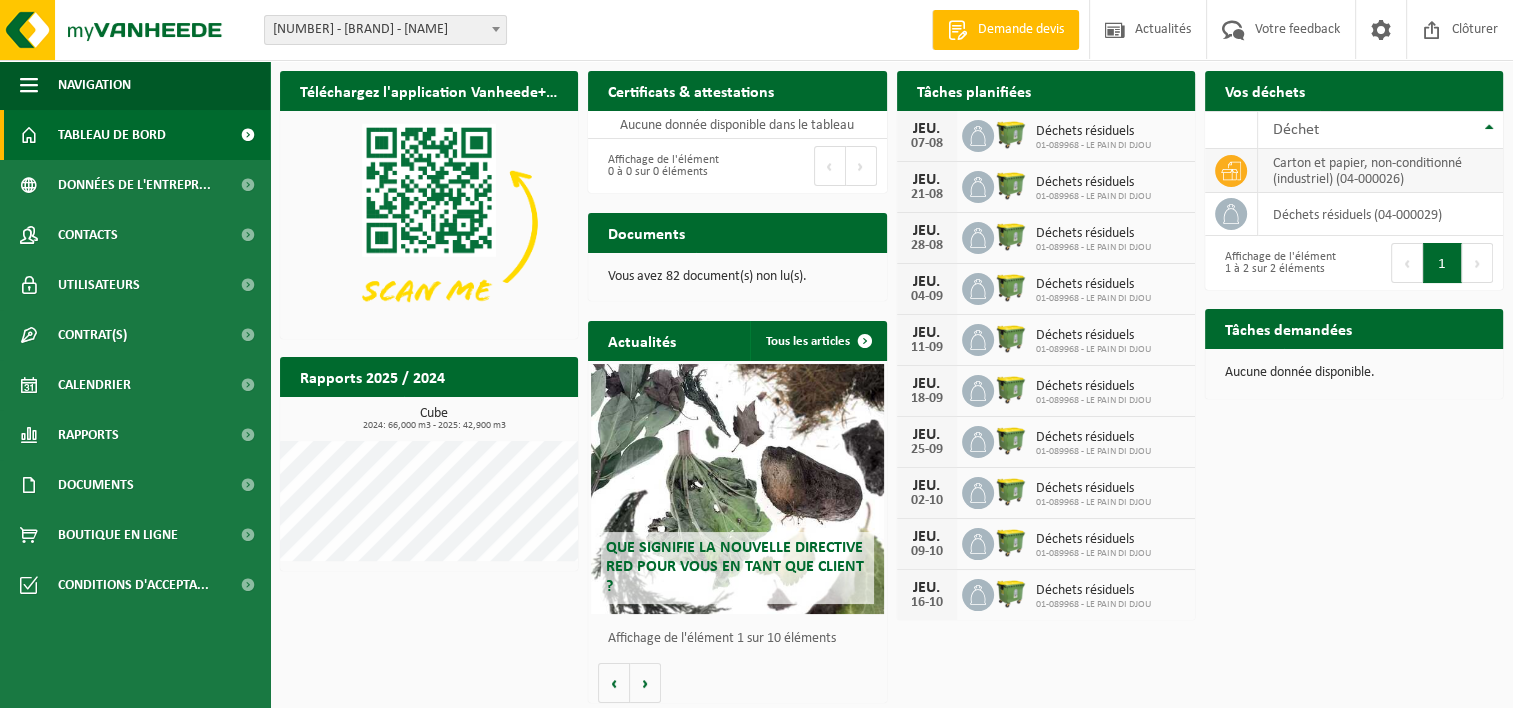 click on "carton et papier, non-conditionné (industriel) (04-000026)" at bounding box center [1380, 171] 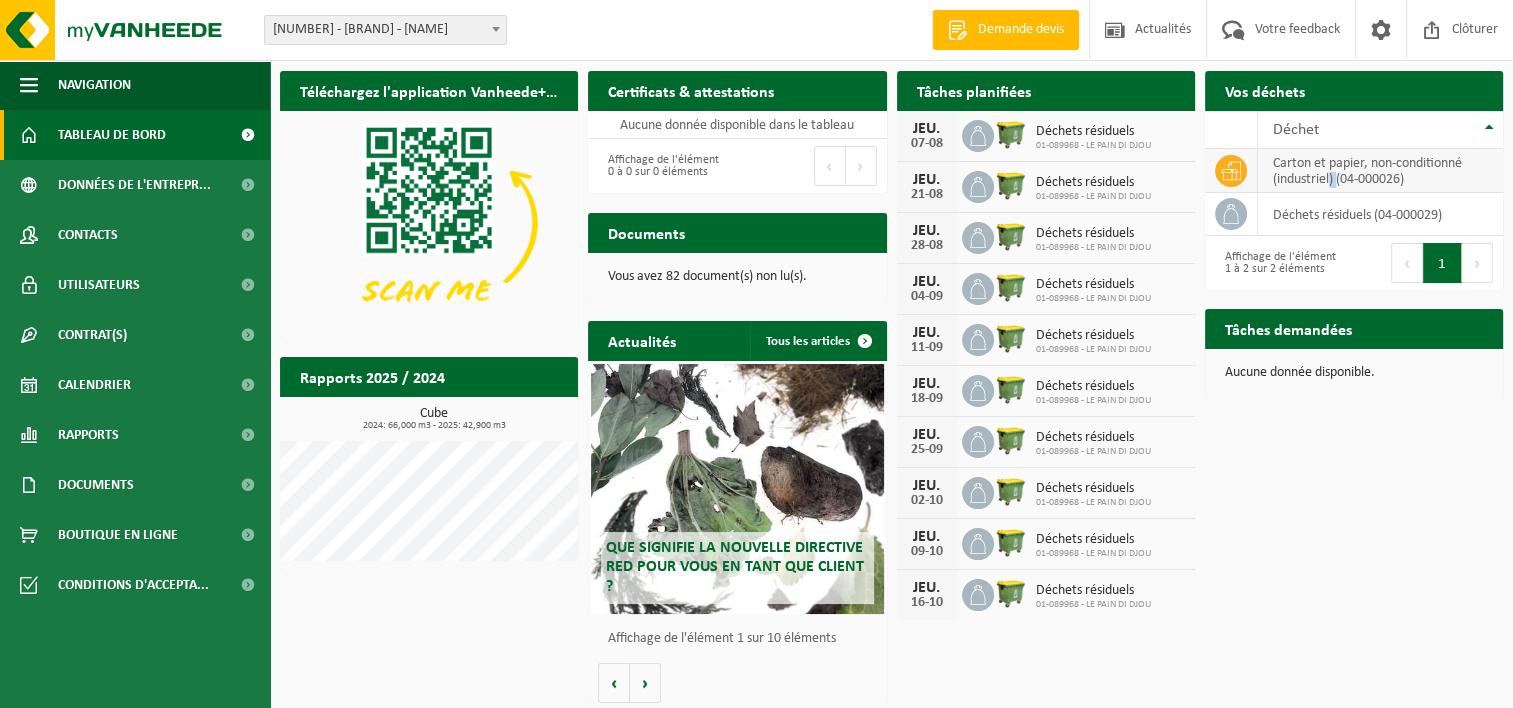click on "carton et papier, non-conditionné (industriel) (04-000026)" at bounding box center (1380, 171) 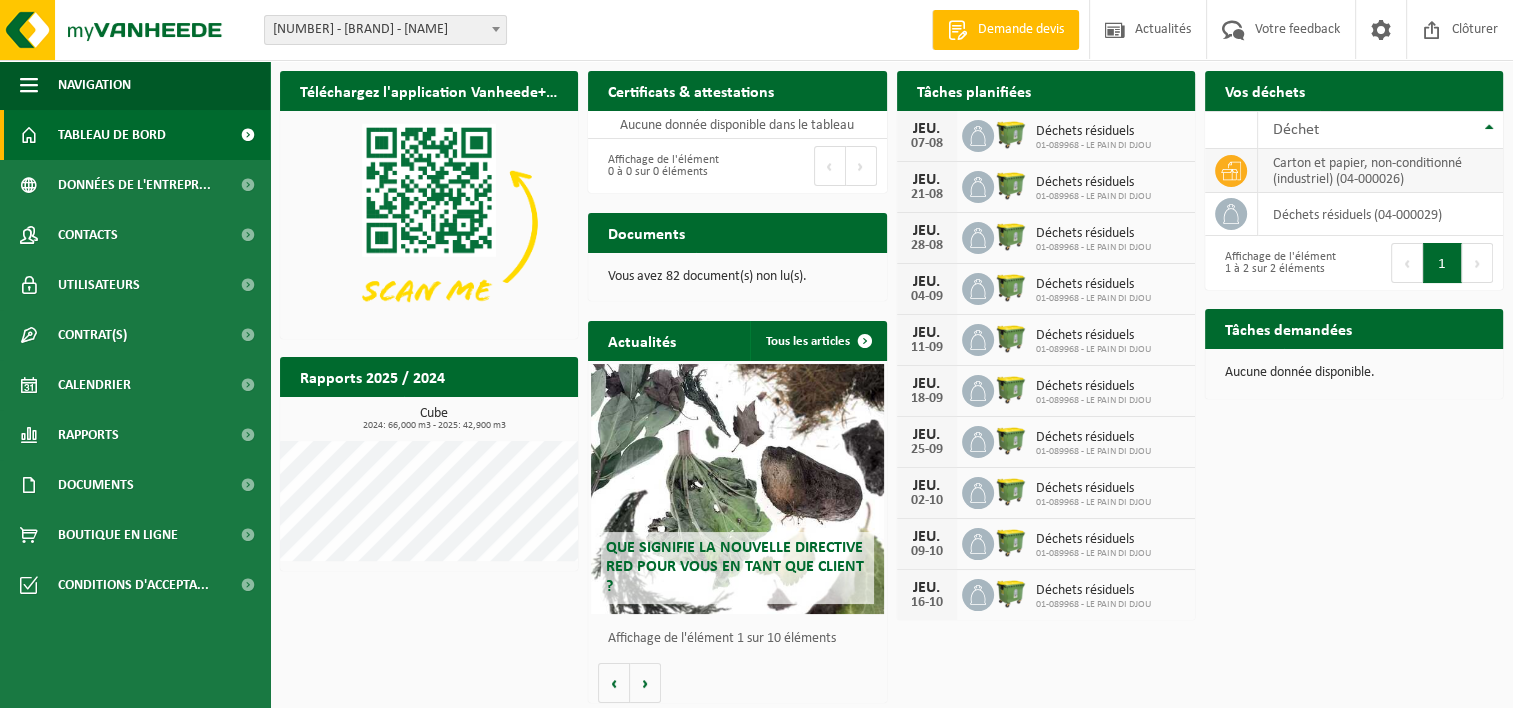 drag, startPoint x: 1332, startPoint y: 172, endPoint x: 1238, endPoint y: 176, distance: 94.08507 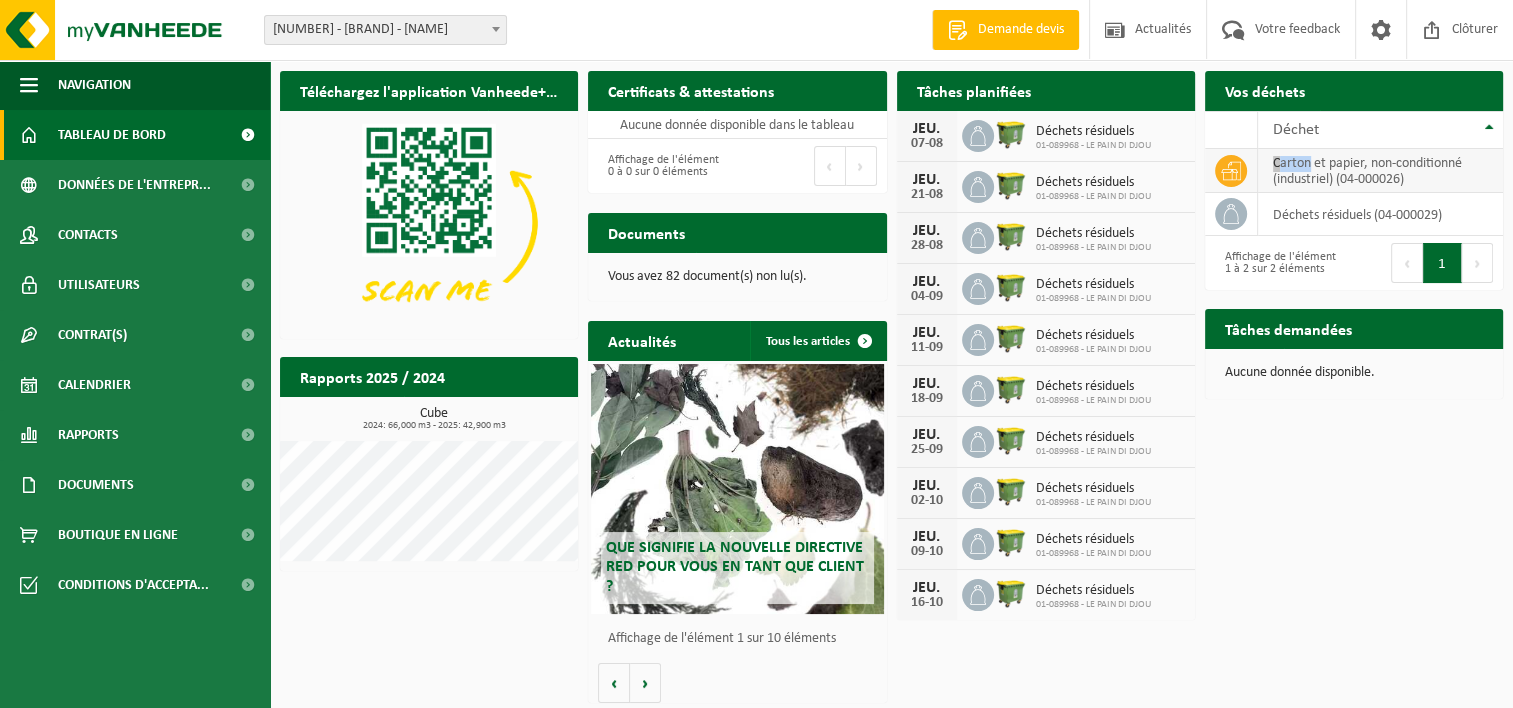 click 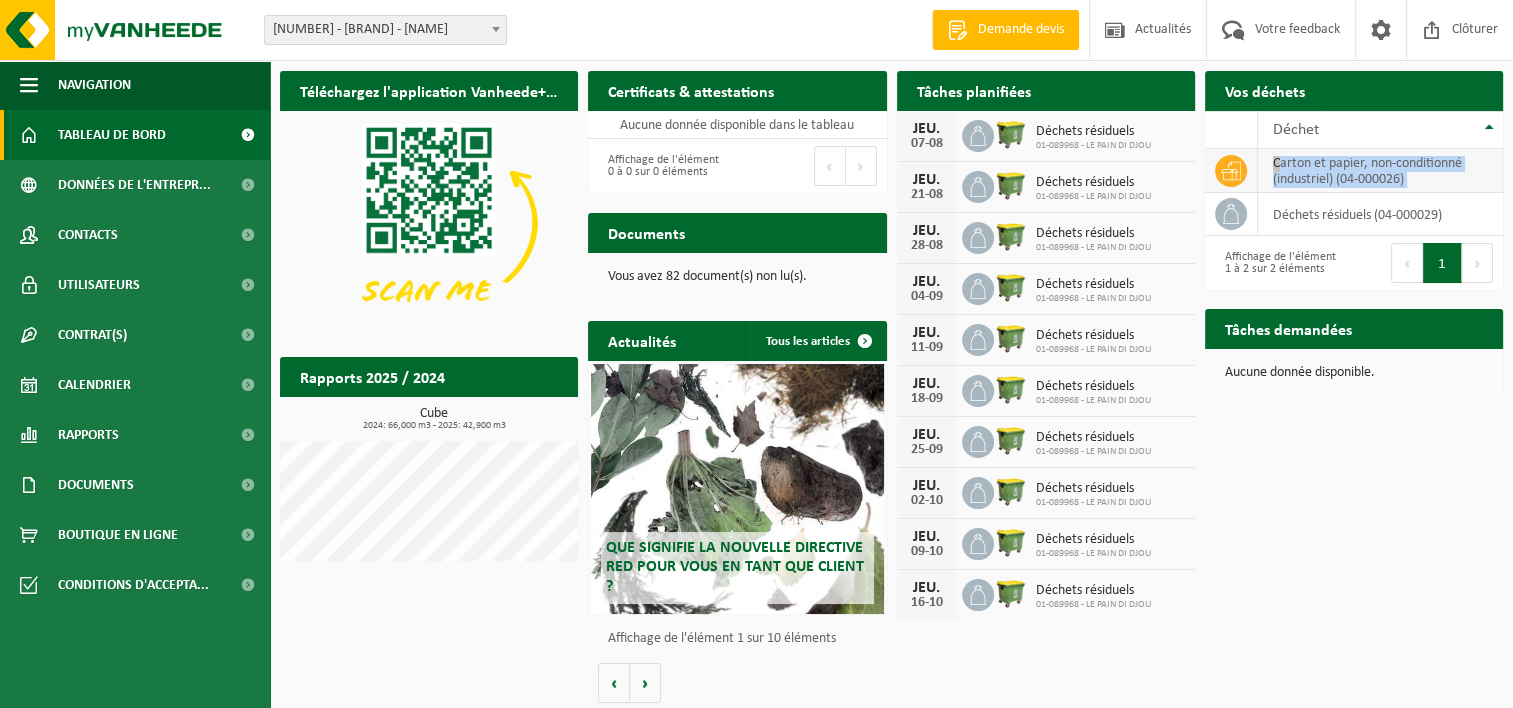 click 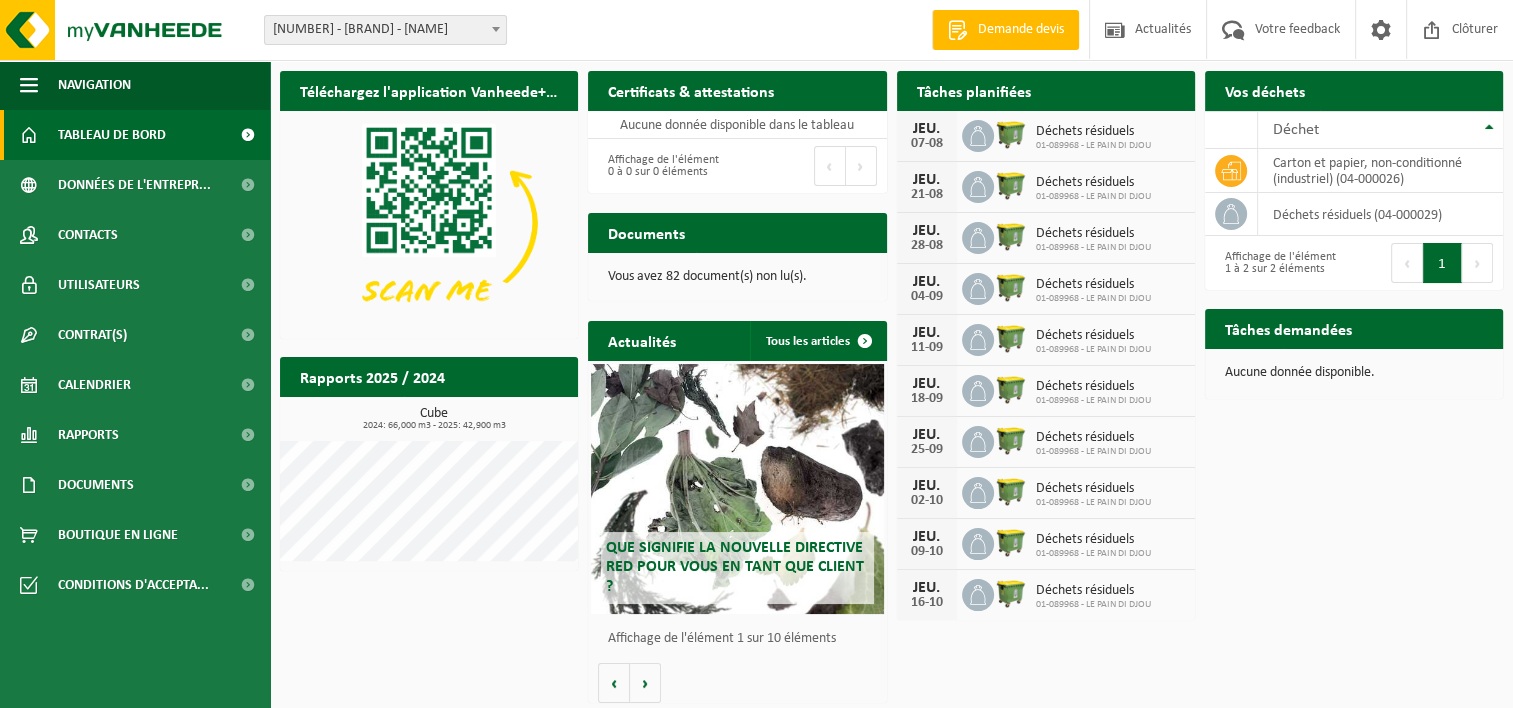 click on "Tâches demandées" at bounding box center [1288, 328] 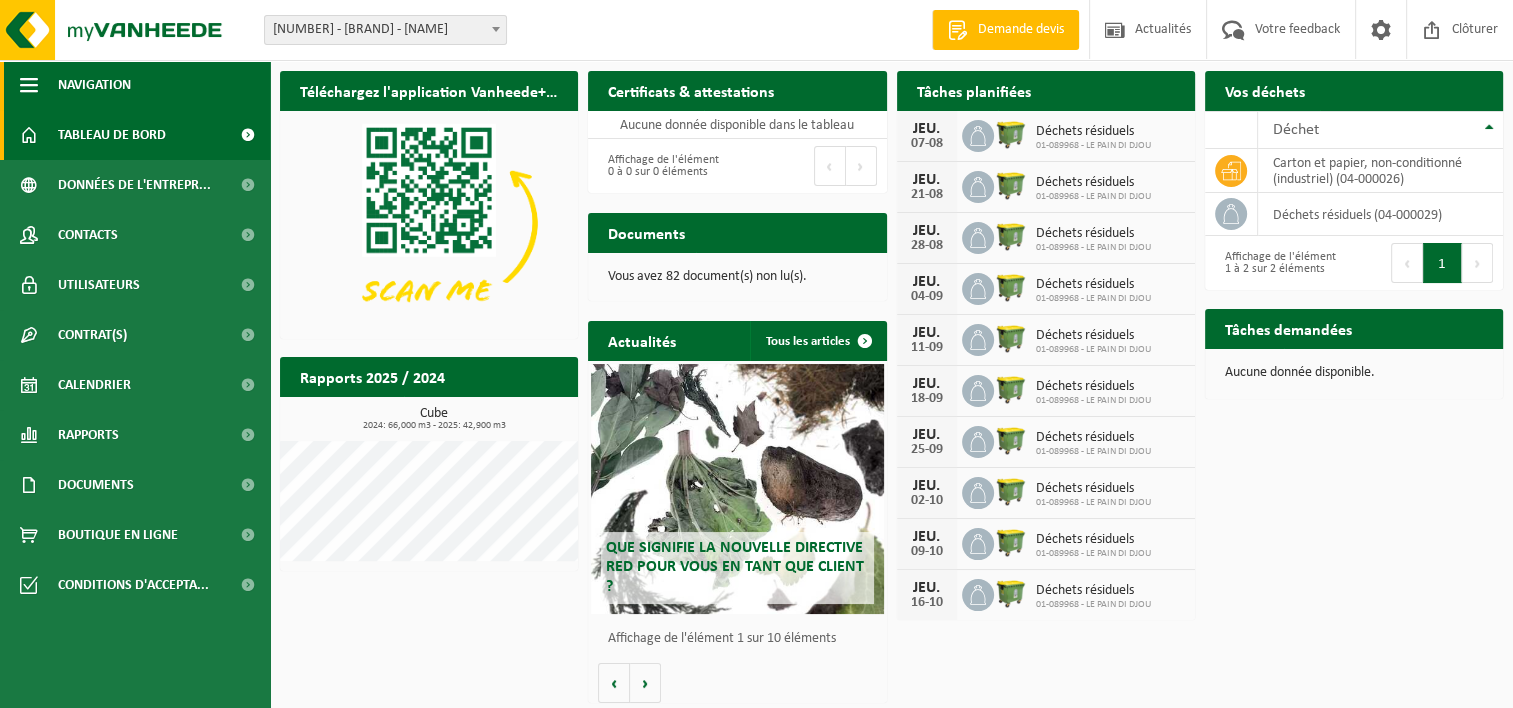 click on "Navigation" at bounding box center (94, 85) 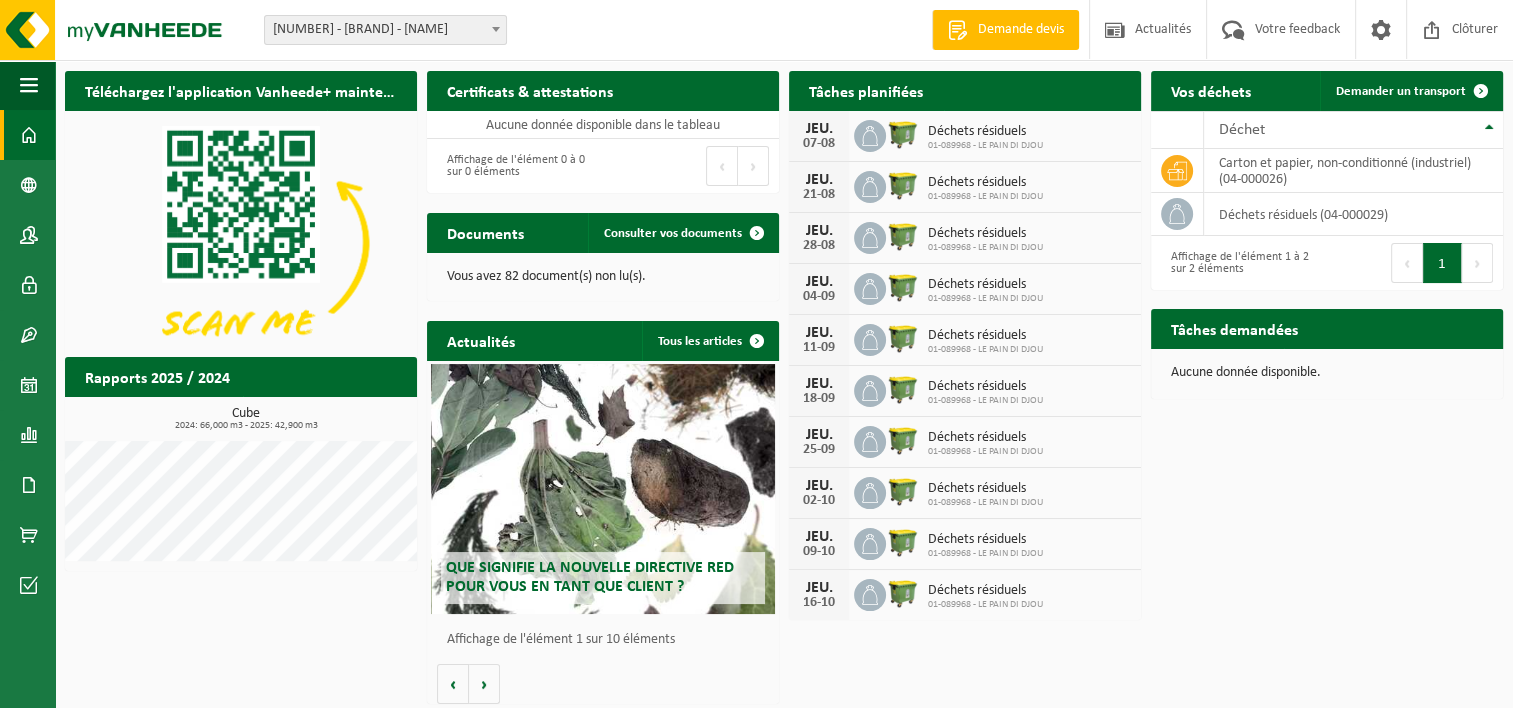 click on "Téléchargez l'application Vanheede+ maintenant!" at bounding box center [241, 90] 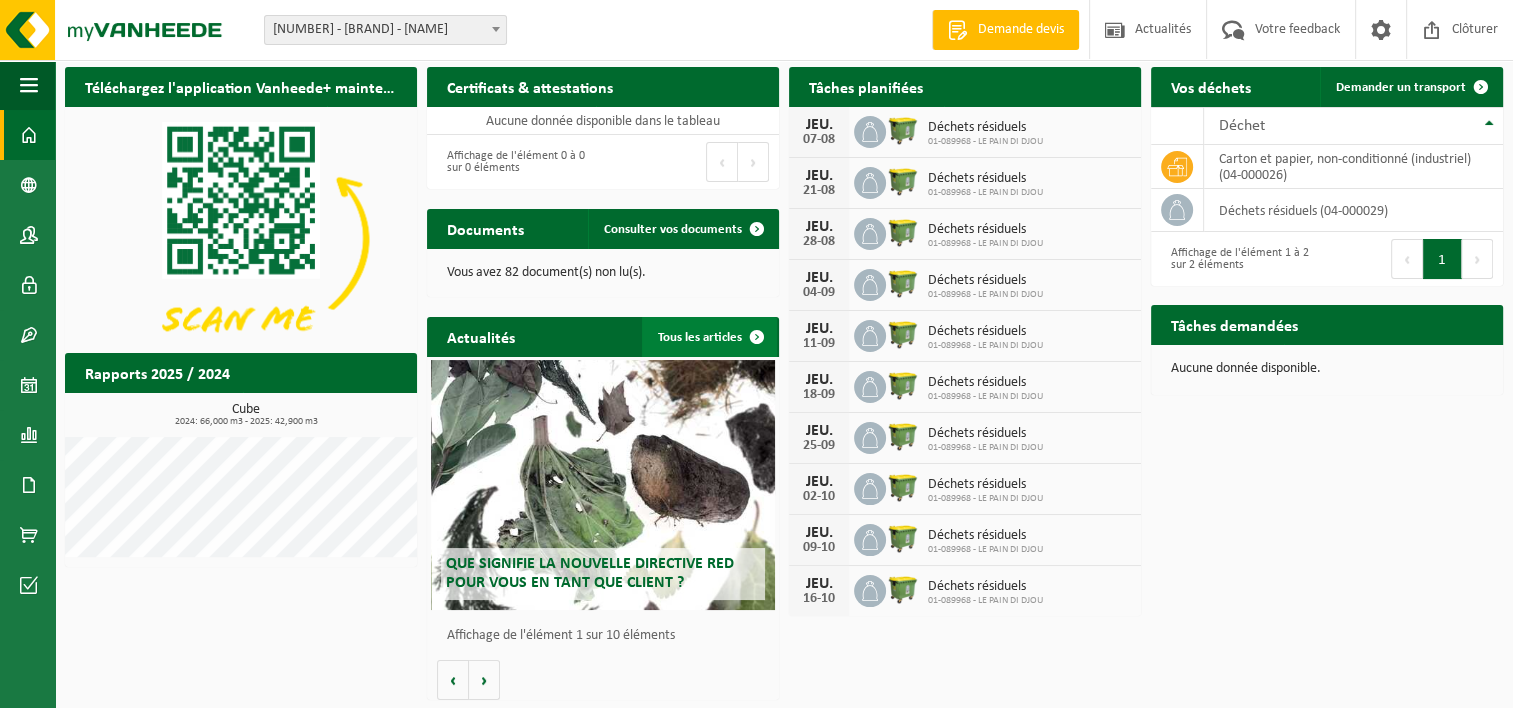 scroll, scrollTop: 5, scrollLeft: 0, axis: vertical 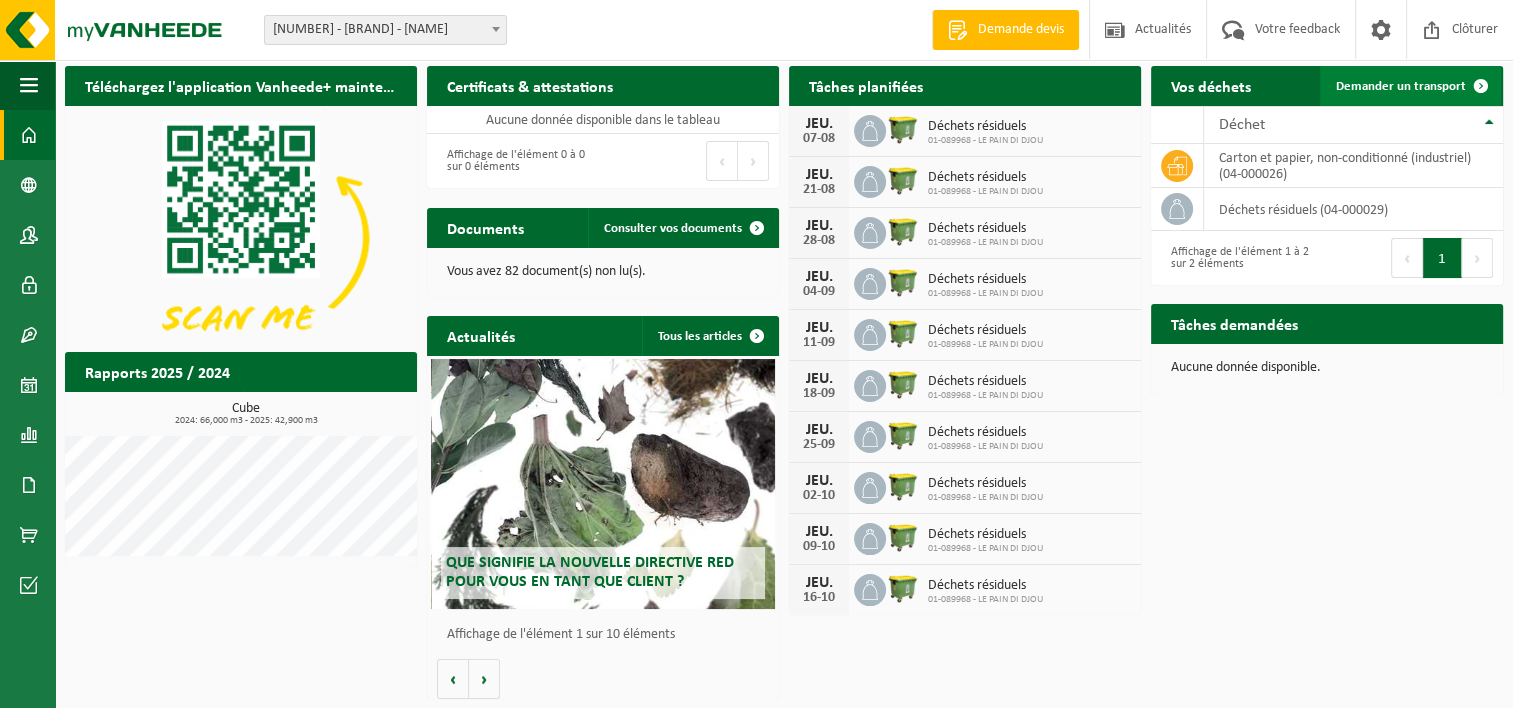 click on "Demander un transport" at bounding box center (1401, 86) 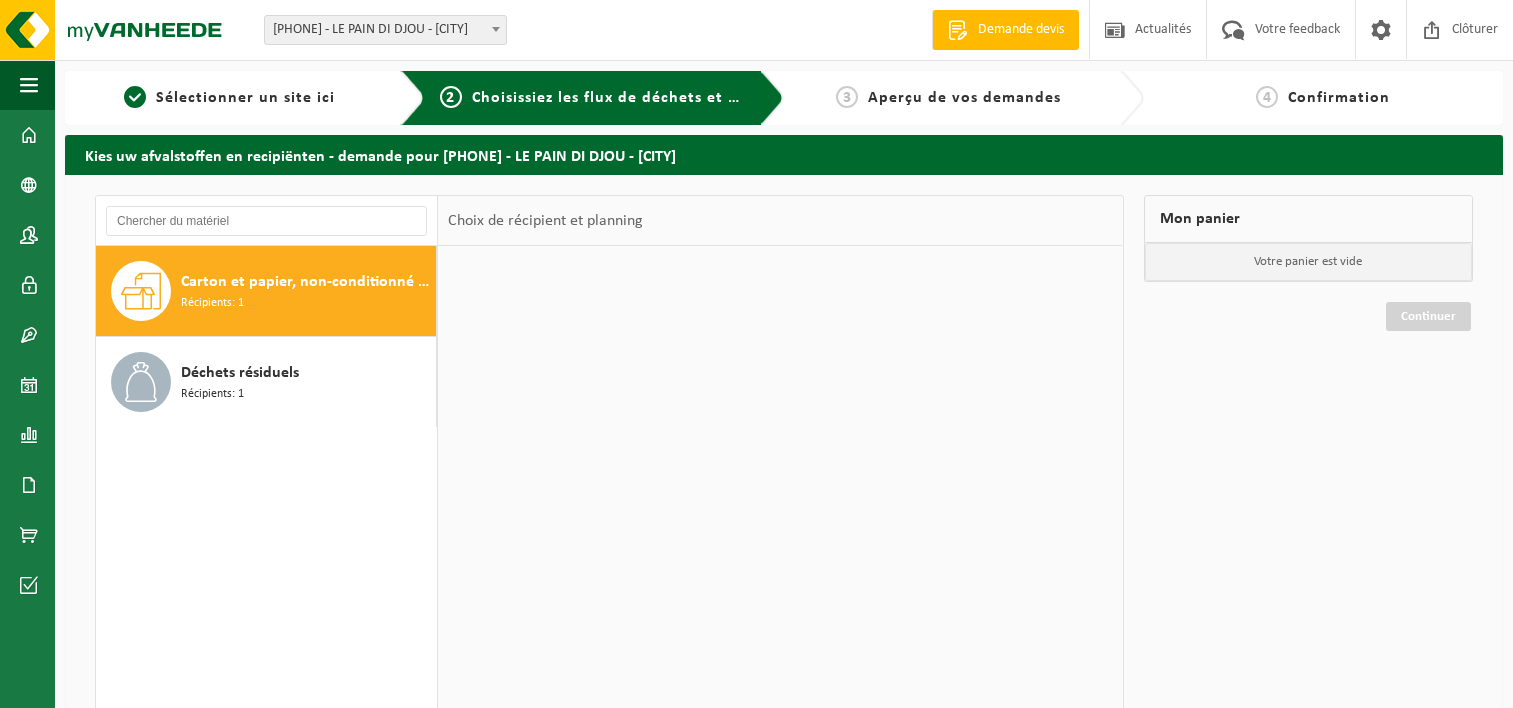 scroll, scrollTop: 0, scrollLeft: 0, axis: both 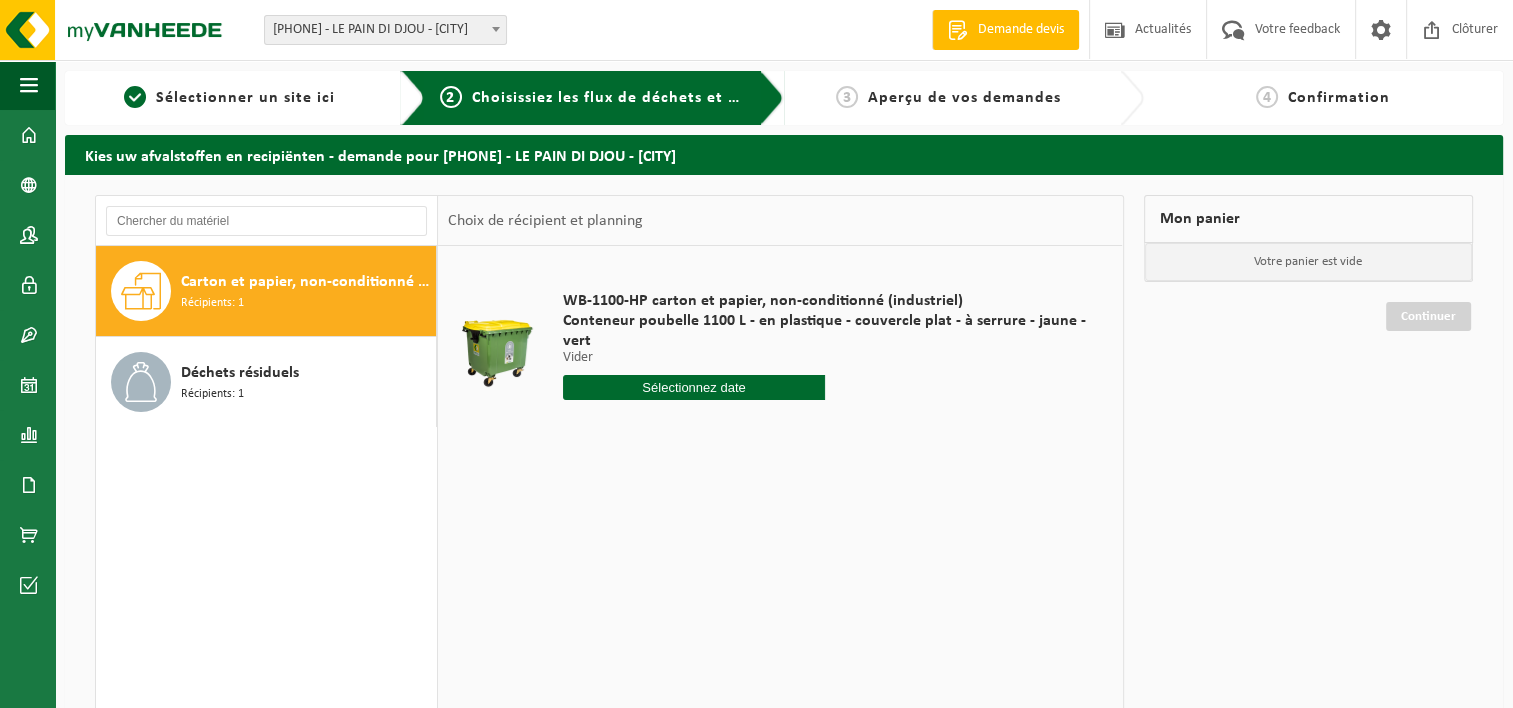 click at bounding box center [694, 387] 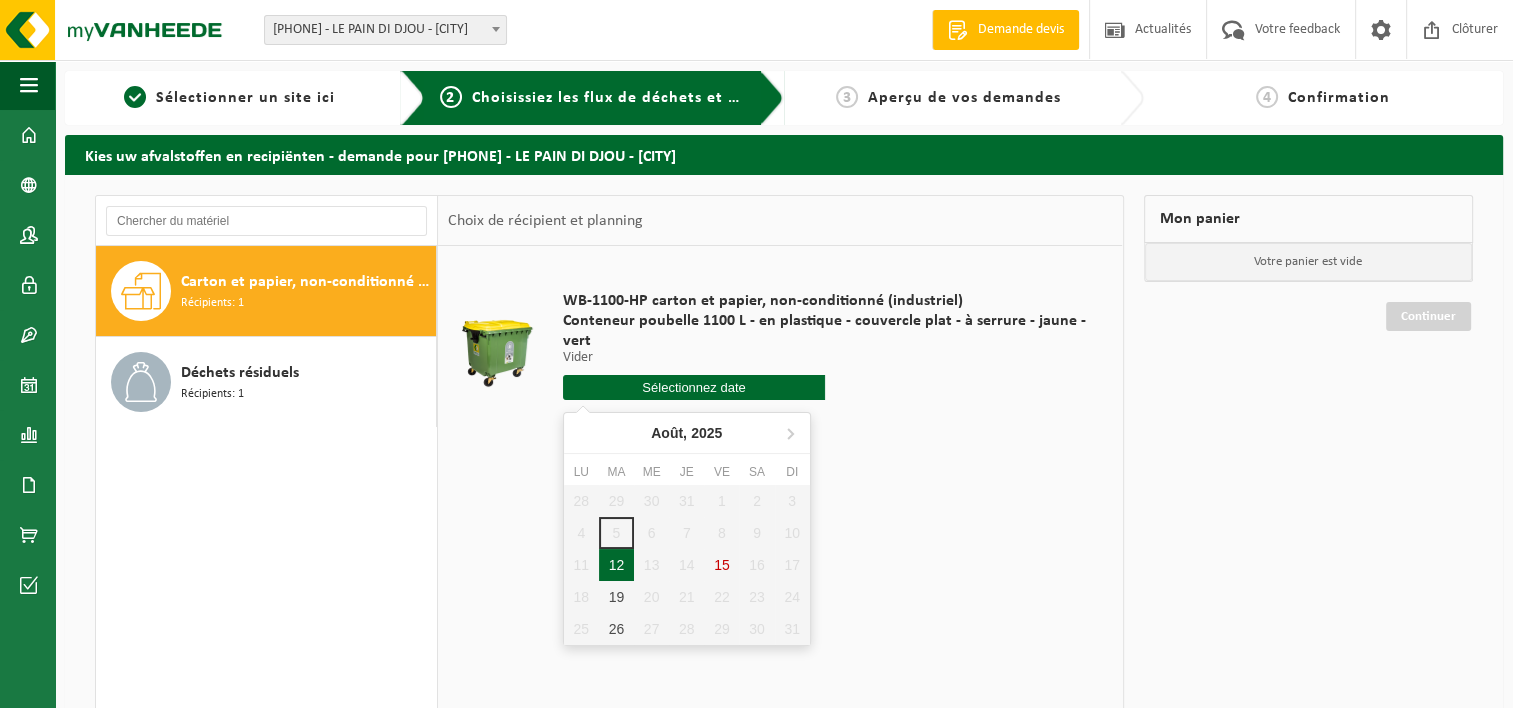 click on "12" at bounding box center (616, 565) 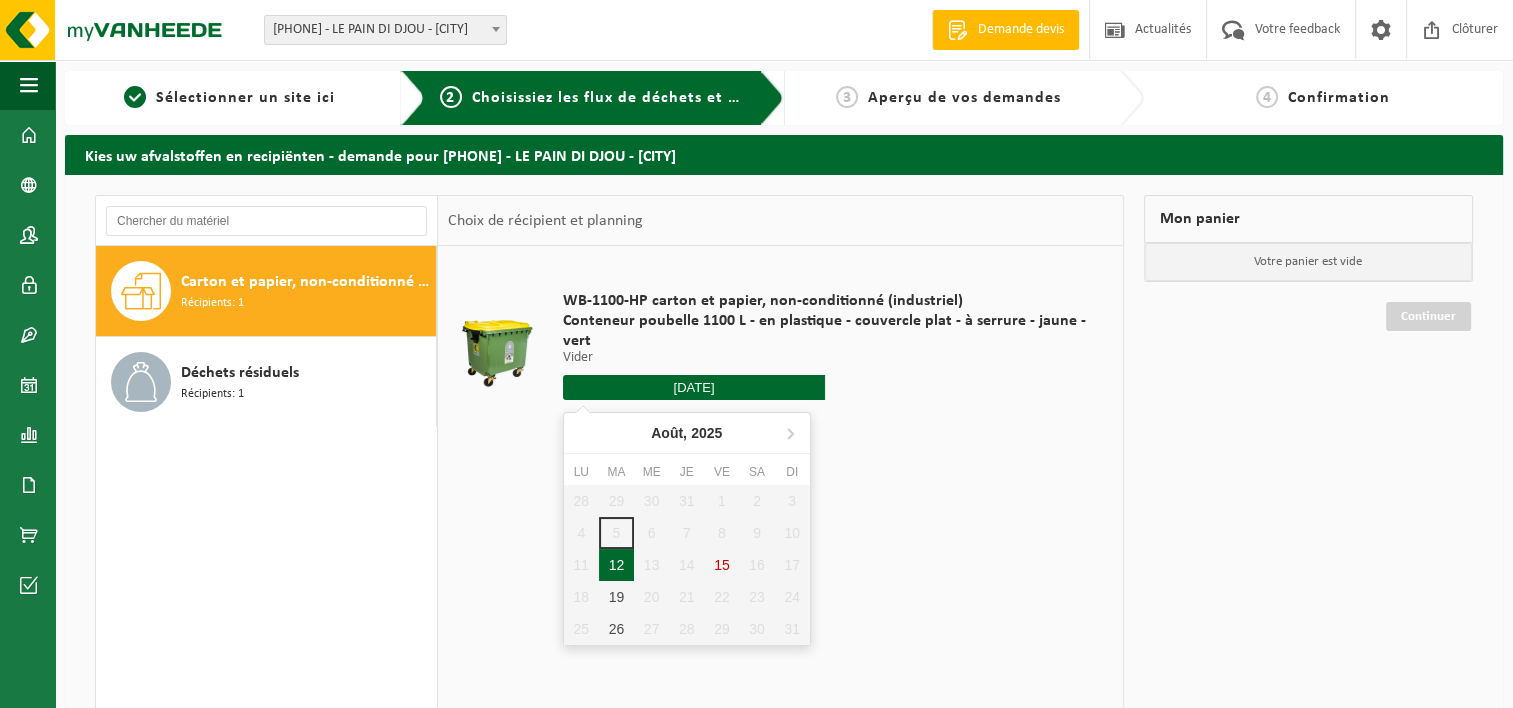 type on "à partir de [DATE]" 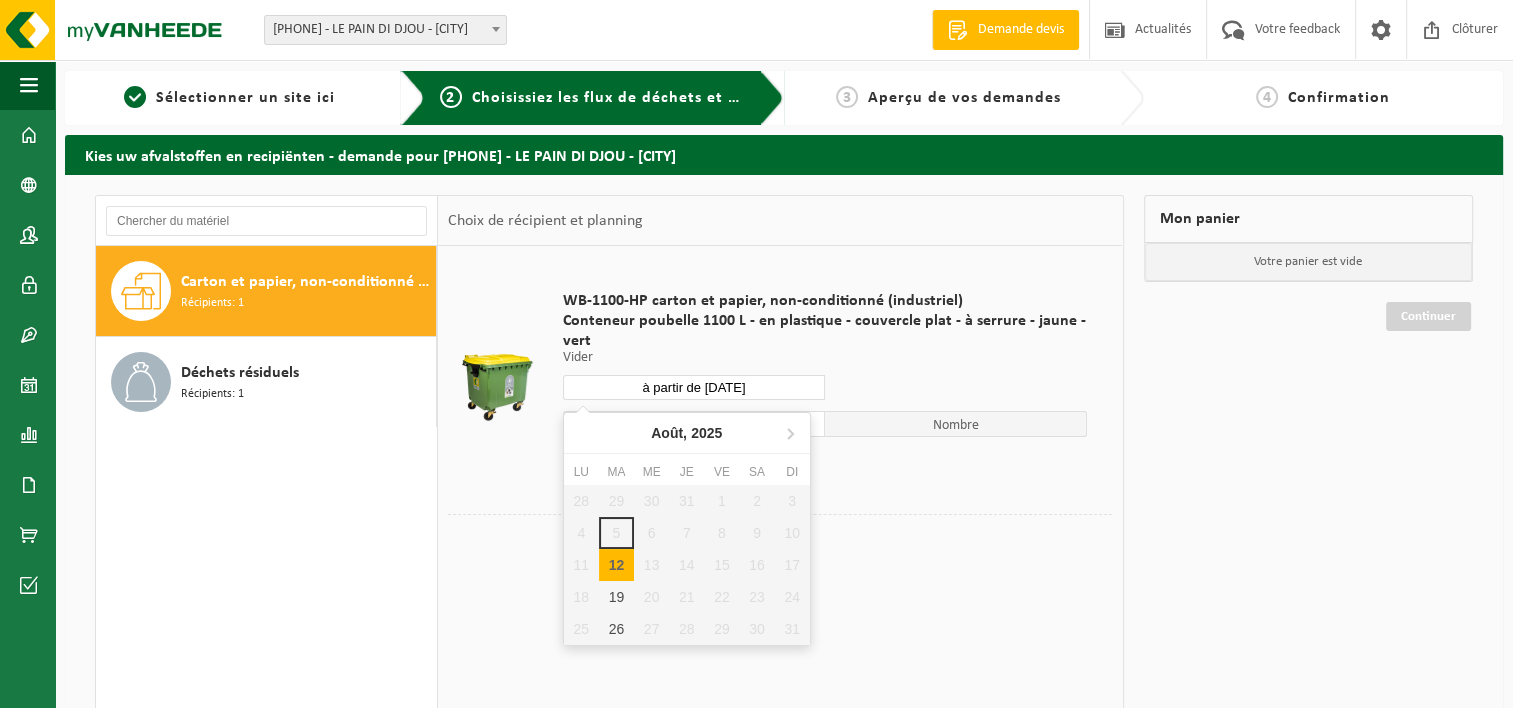 click on "à partir de [DATE]" at bounding box center (694, 387) 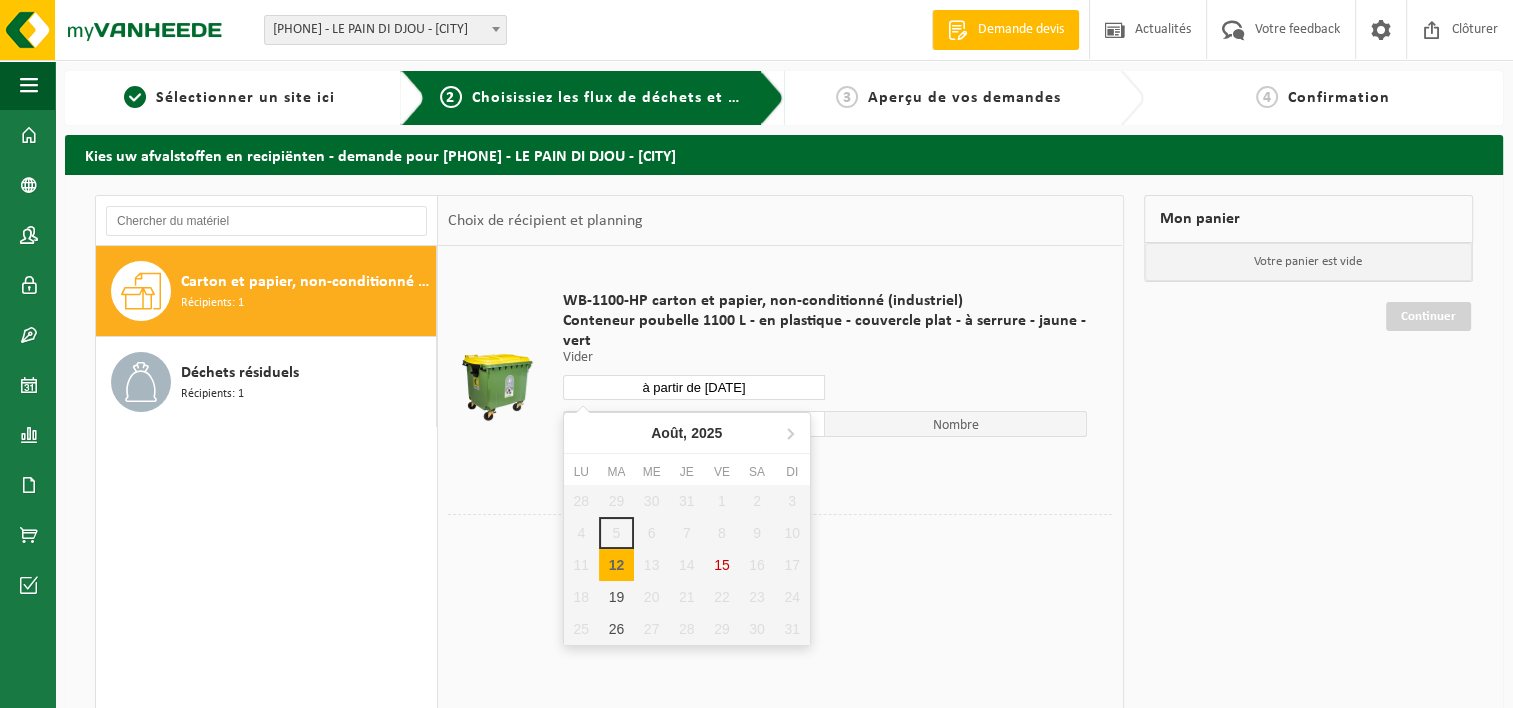 click on "12" at bounding box center (616, 565) 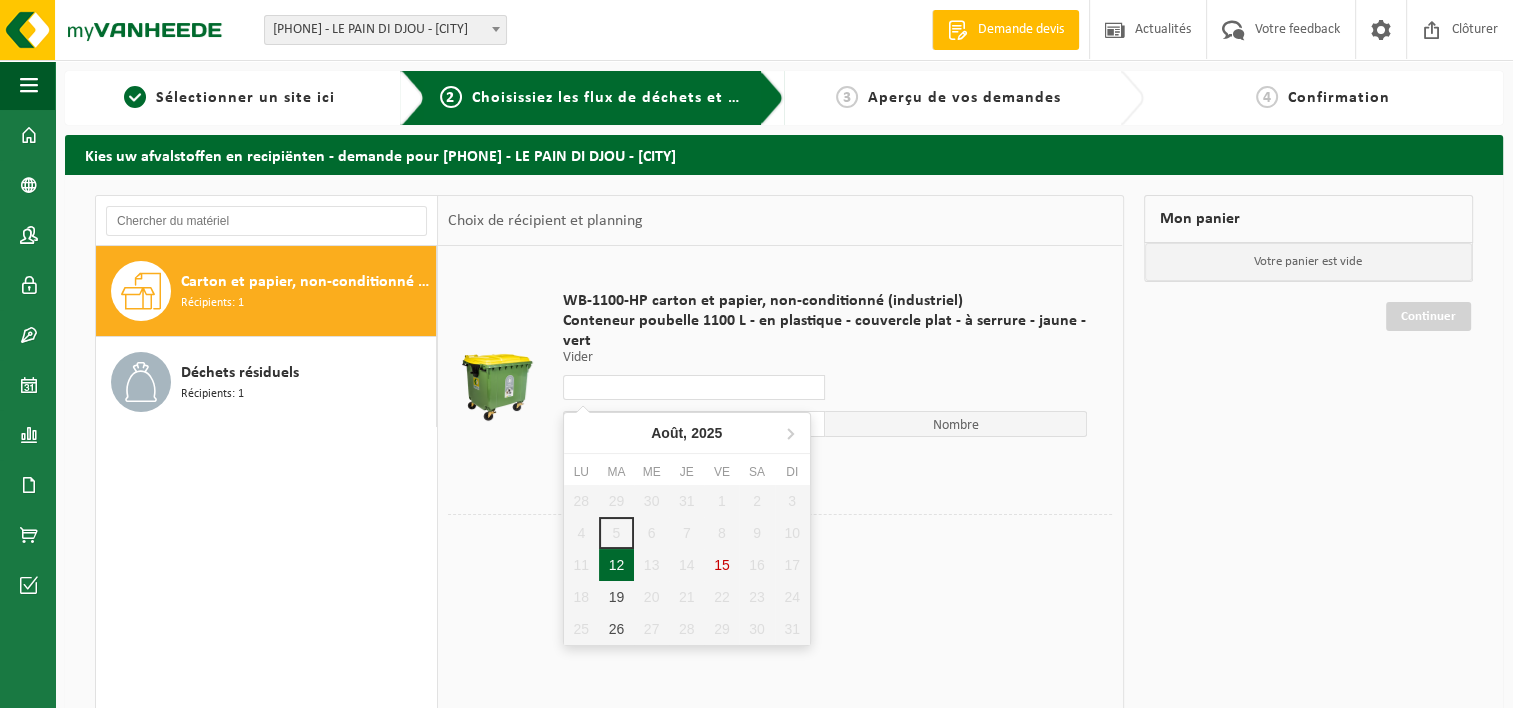 click on "12" at bounding box center [616, 565] 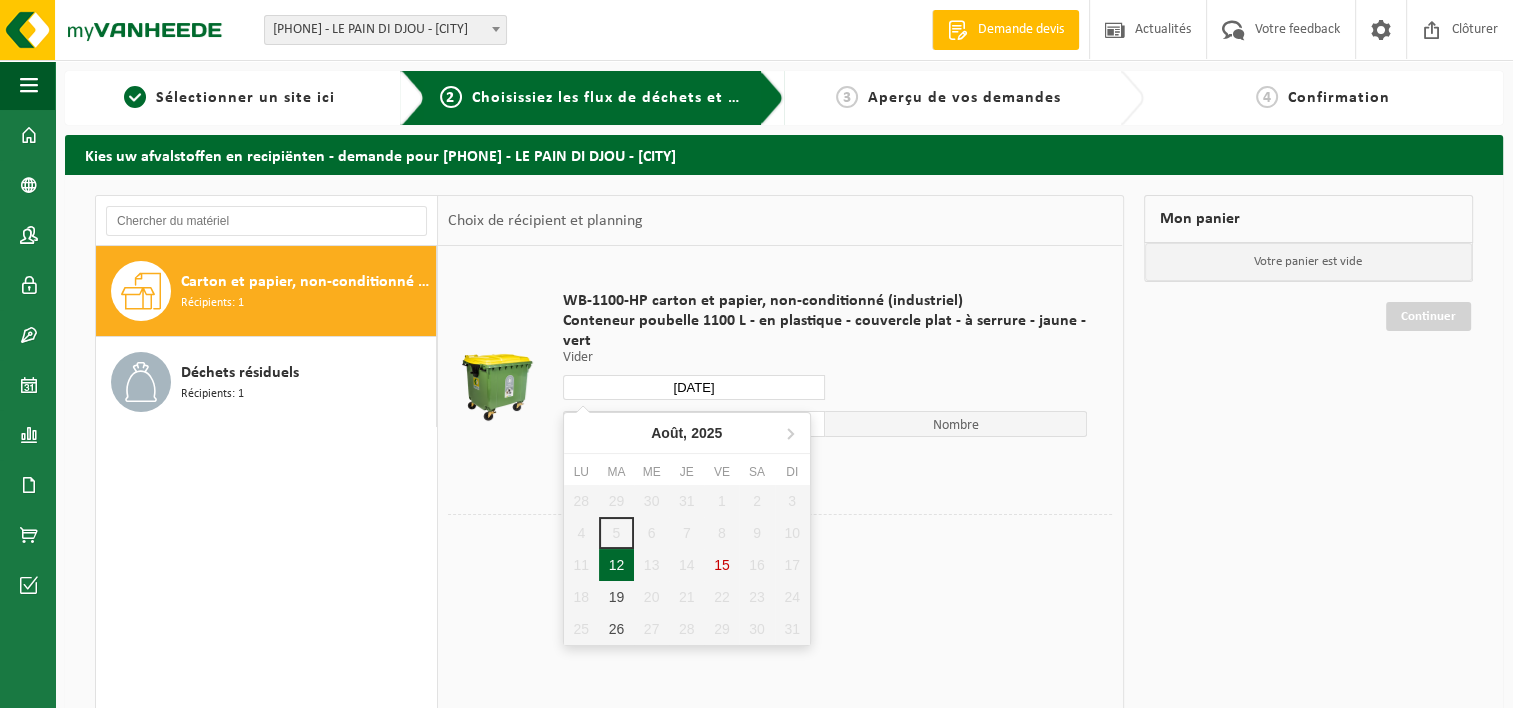 type on "à partir de [DATE]" 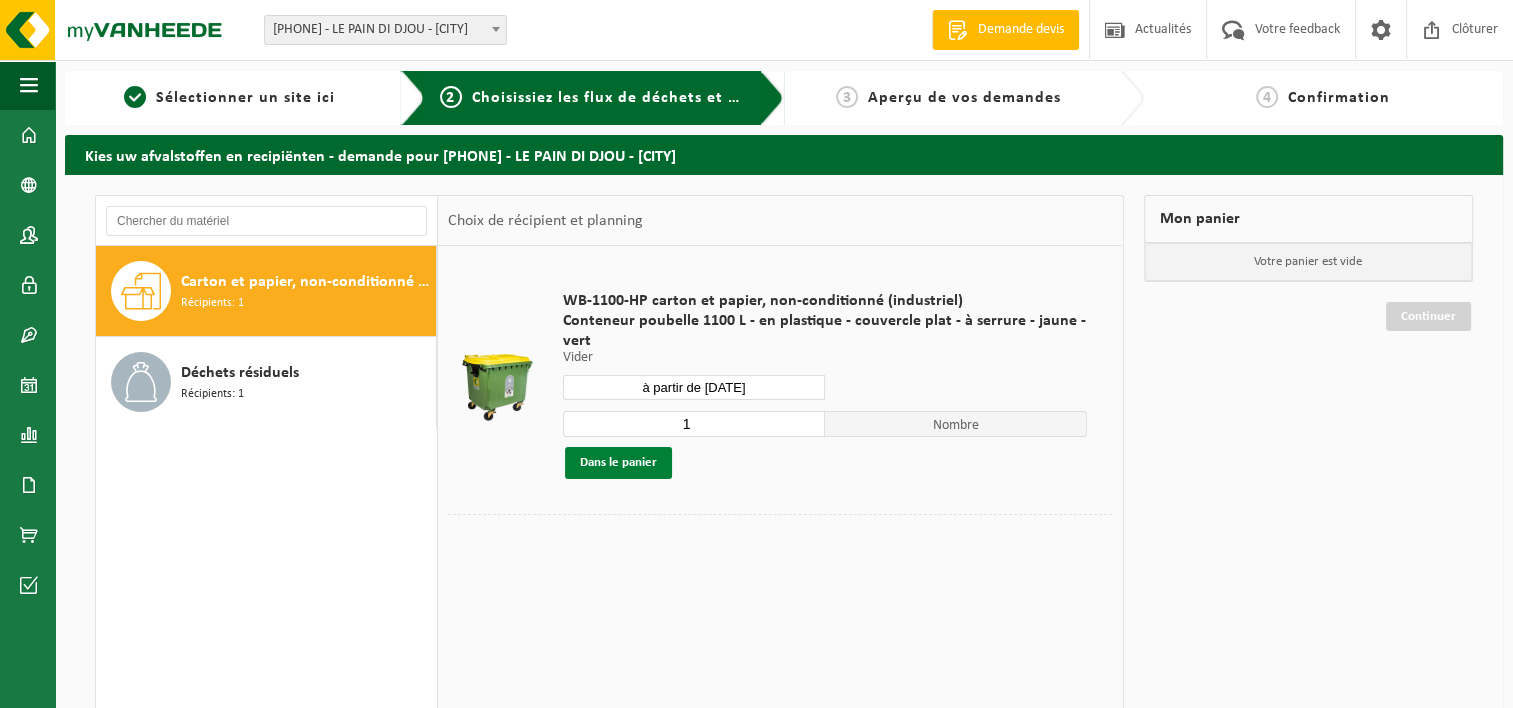 click on "Dans le panier" at bounding box center [618, 463] 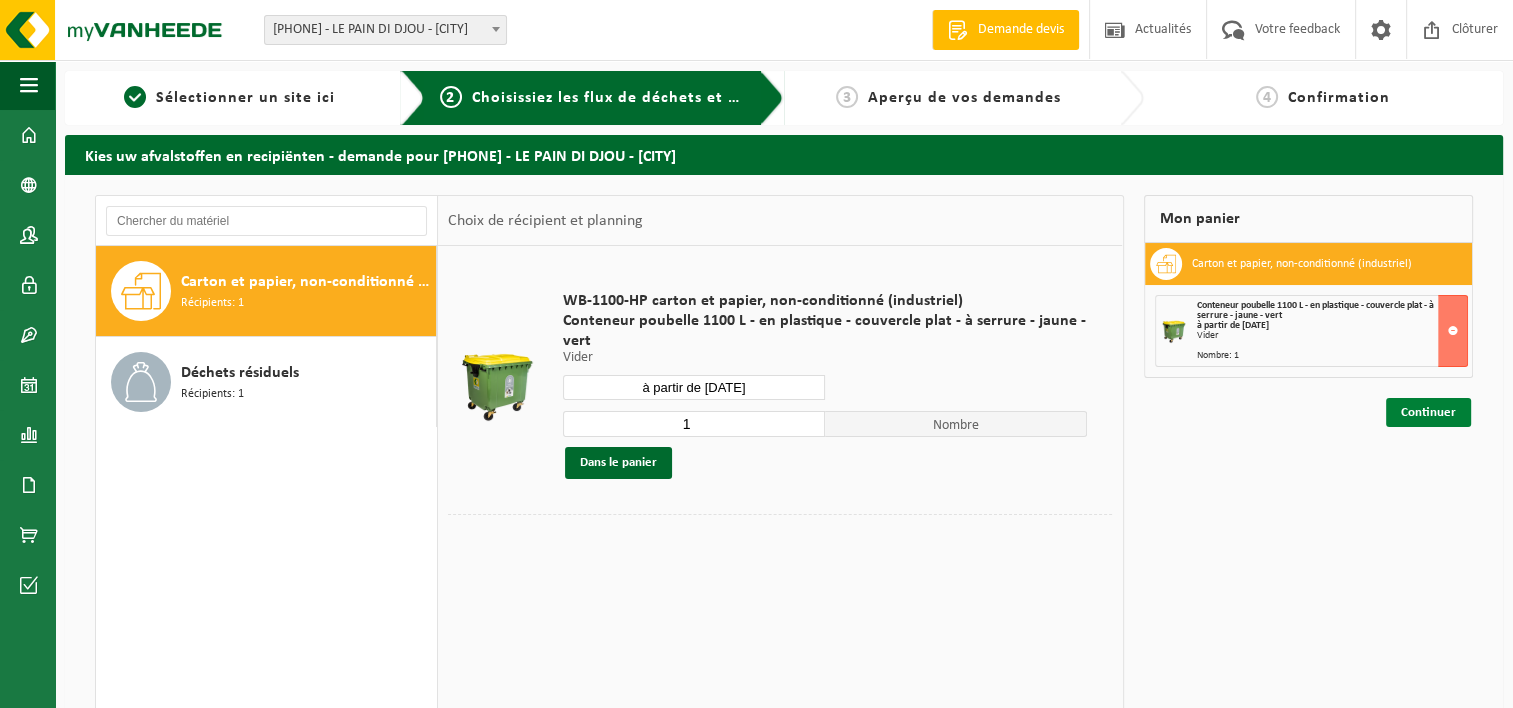 click on "Continuer" at bounding box center [1428, 412] 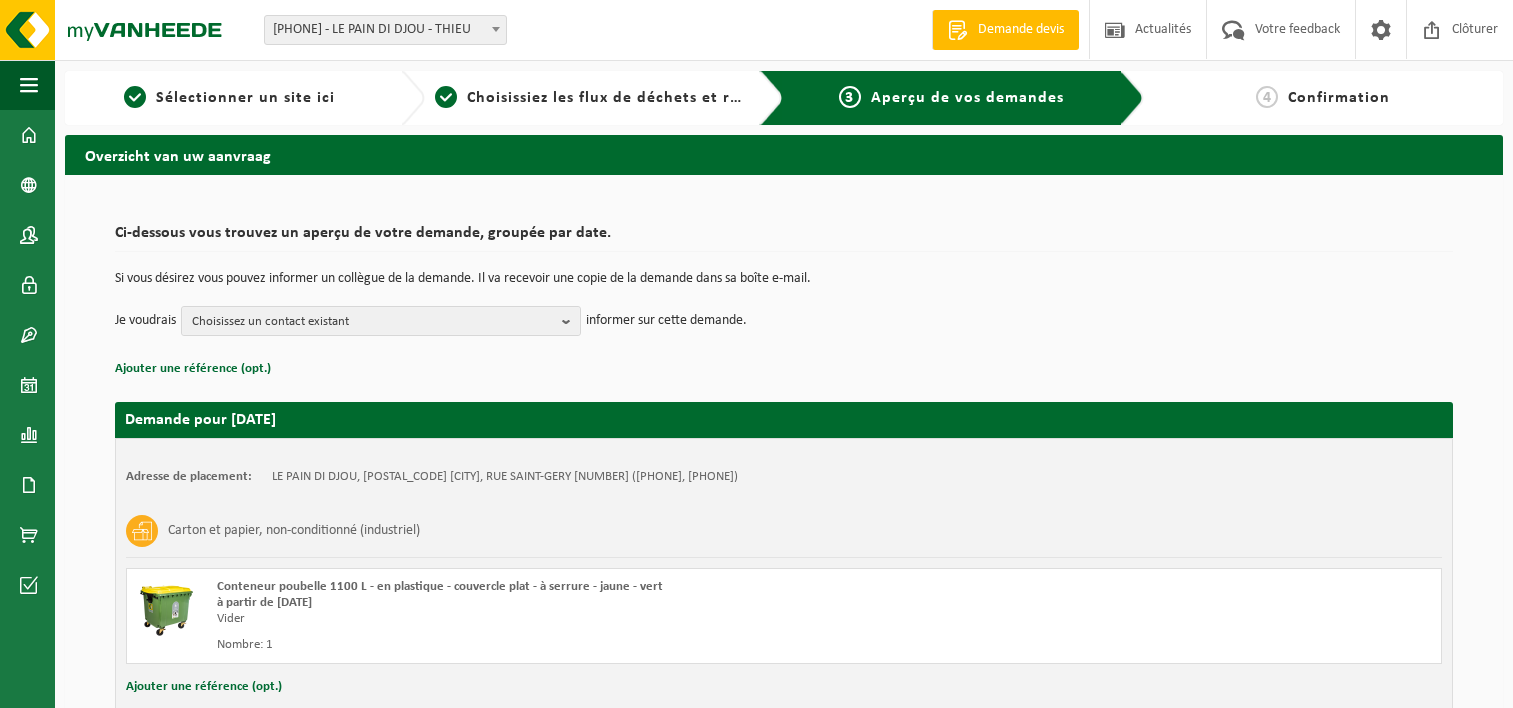scroll, scrollTop: 0, scrollLeft: 0, axis: both 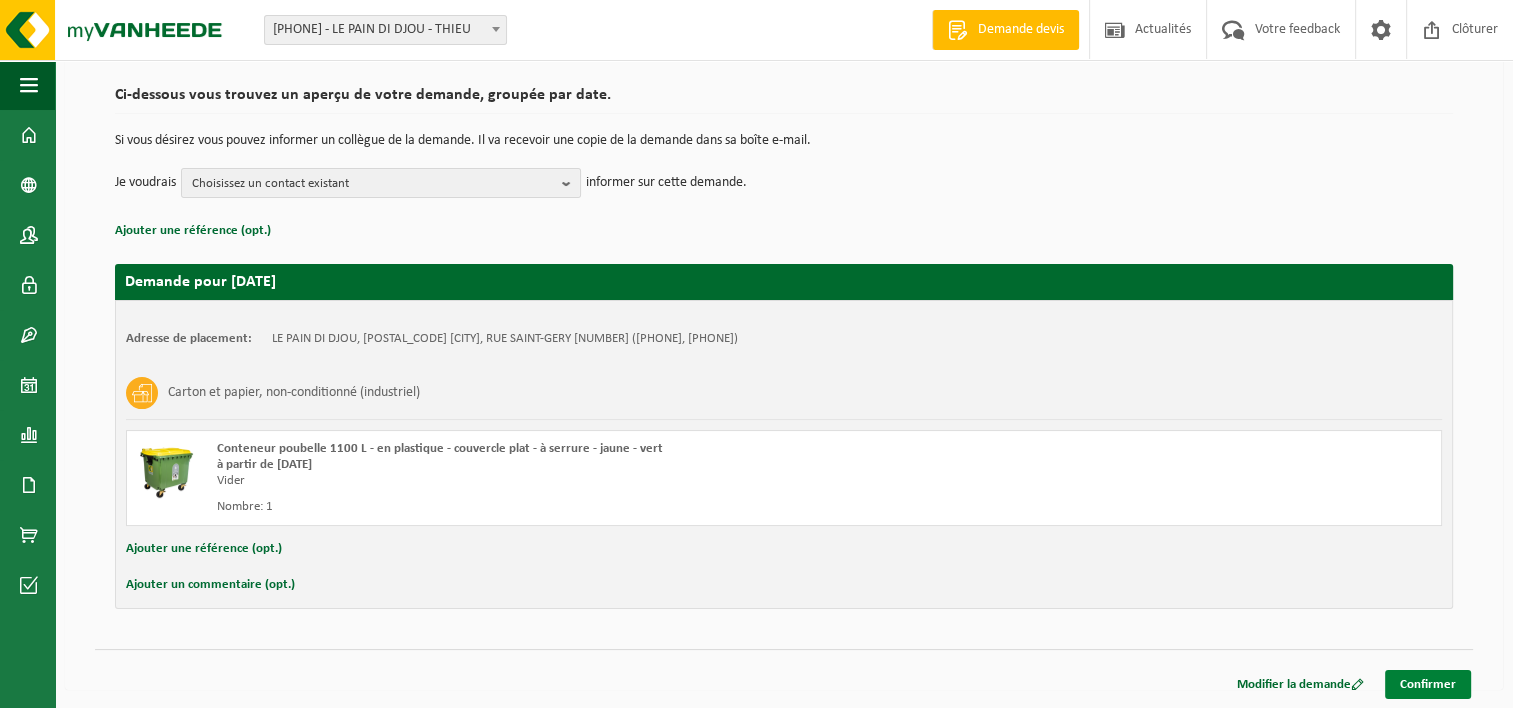 click on "Confirmer" at bounding box center [1428, 684] 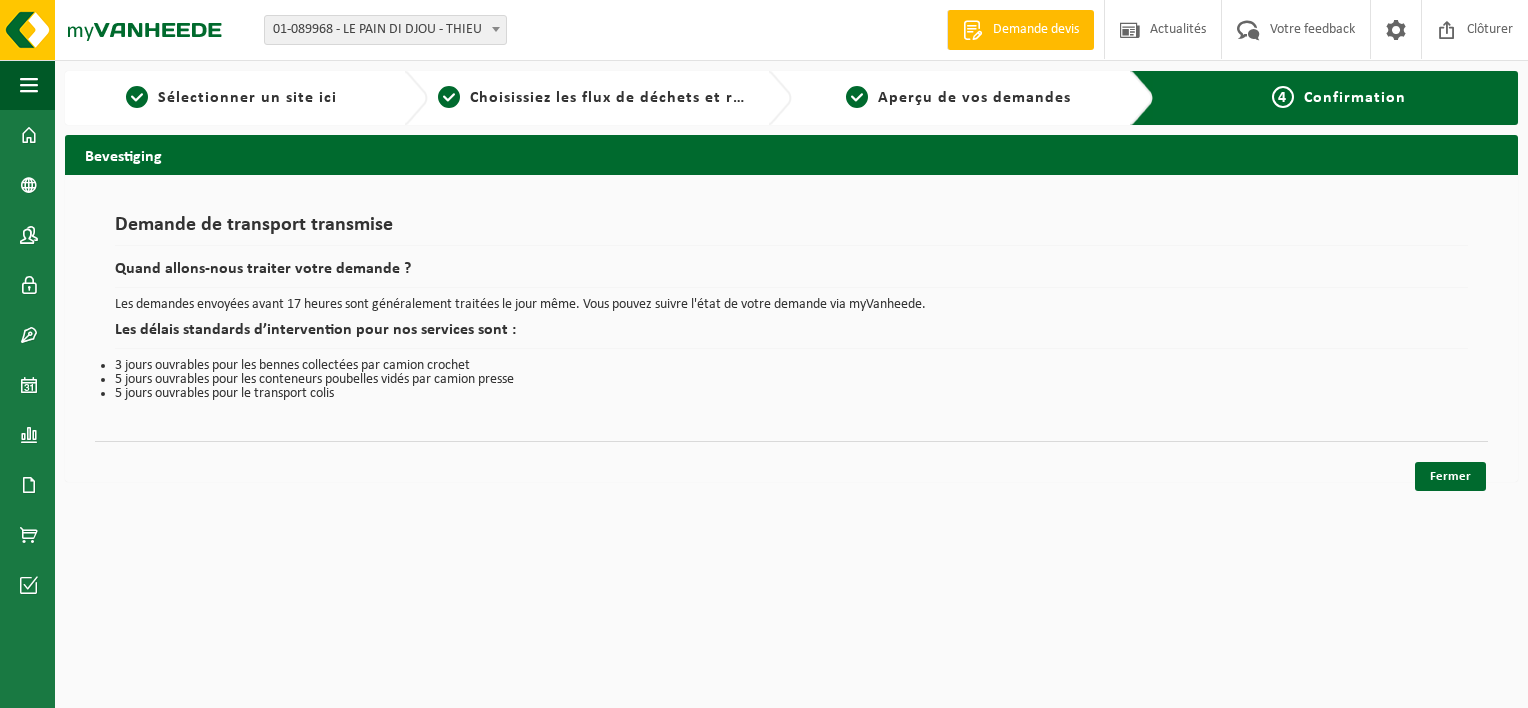scroll, scrollTop: 0, scrollLeft: 0, axis: both 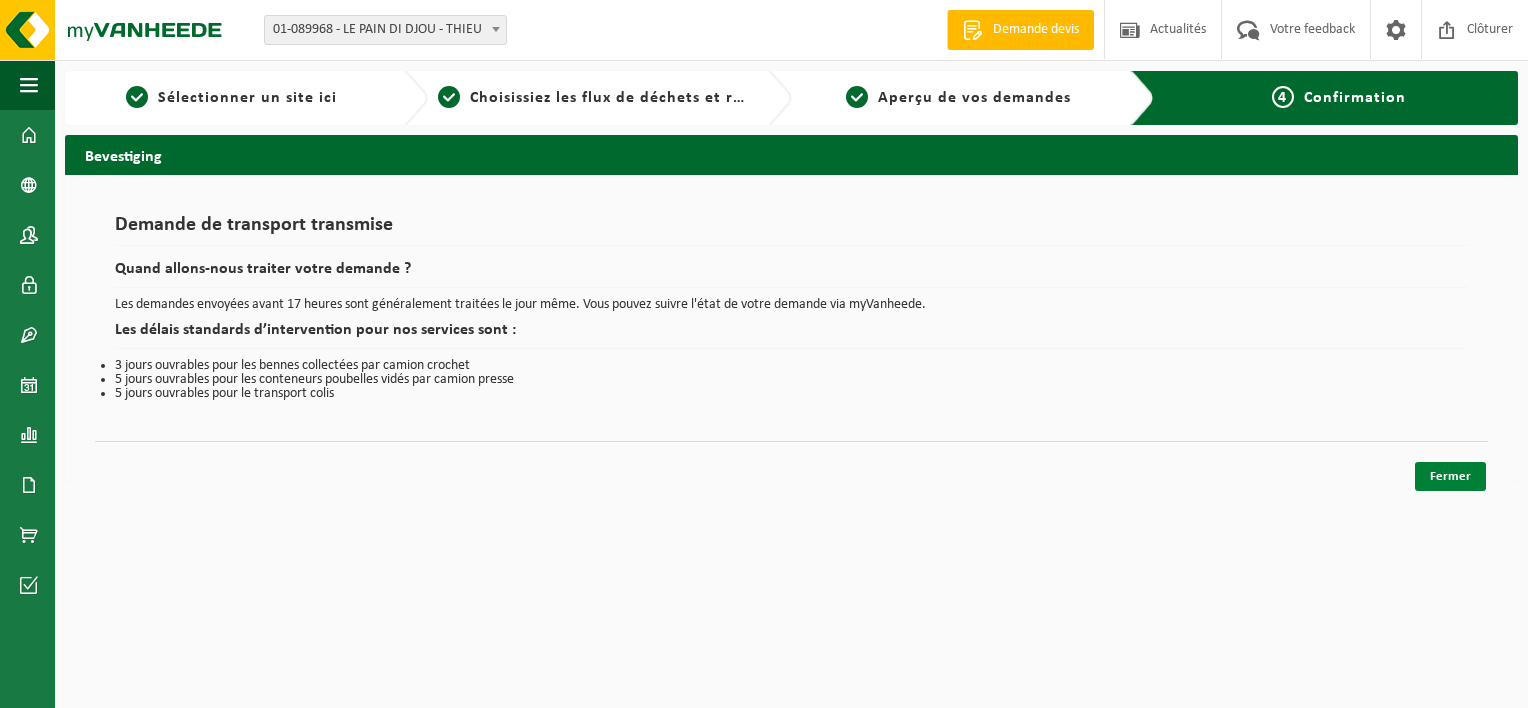 click on "Fermer" at bounding box center (1450, 476) 